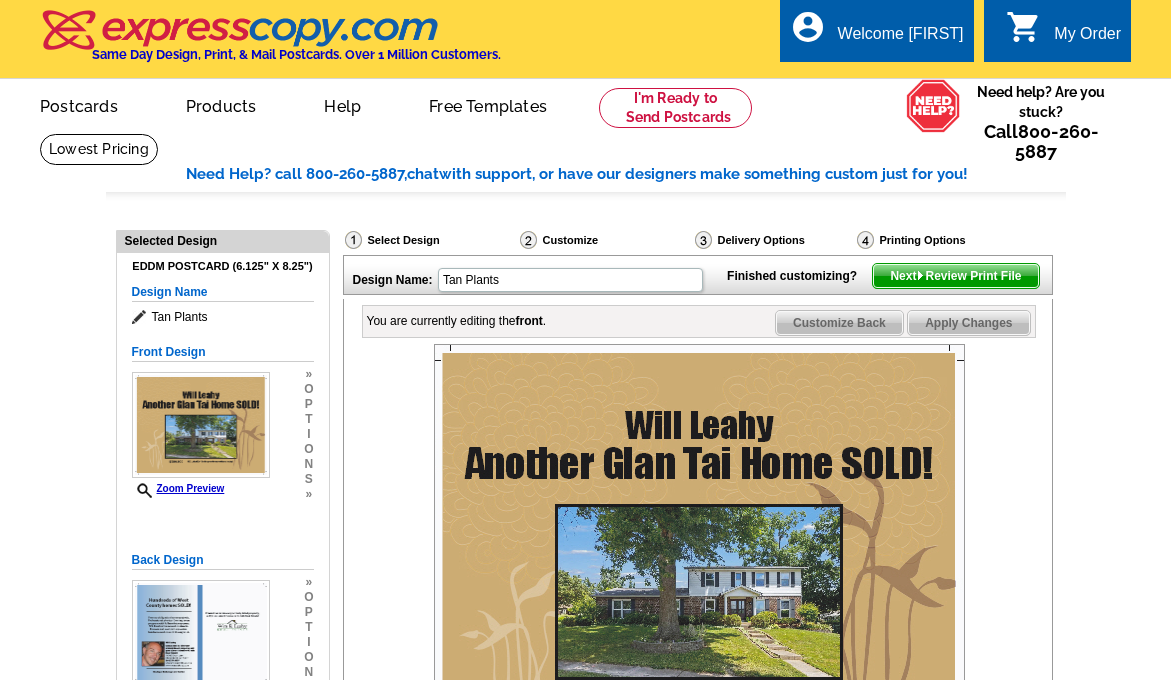 scroll, scrollTop: 381, scrollLeft: 0, axis: vertical 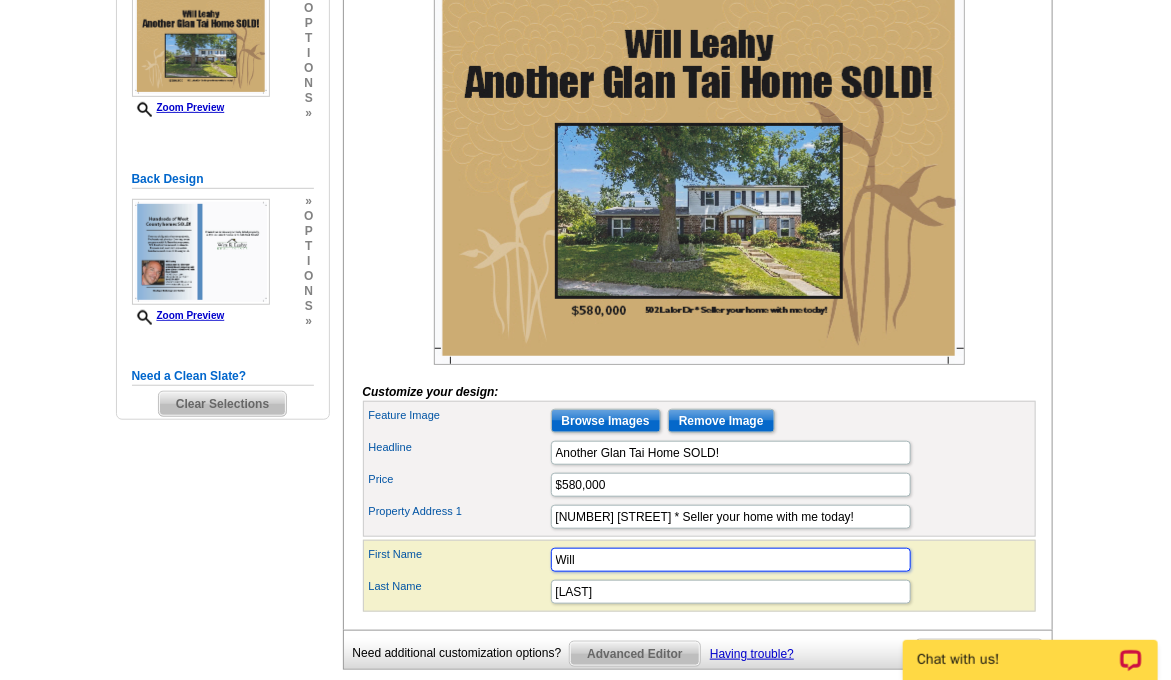 click on "Will" at bounding box center [731, 560] 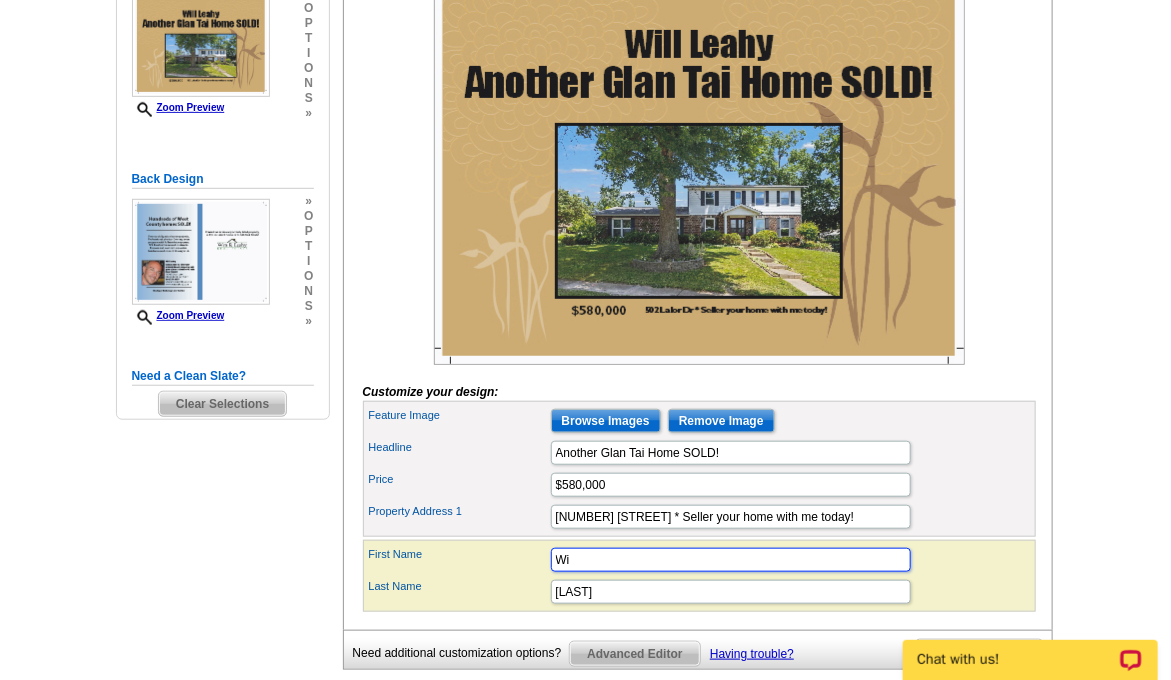 type on "W" 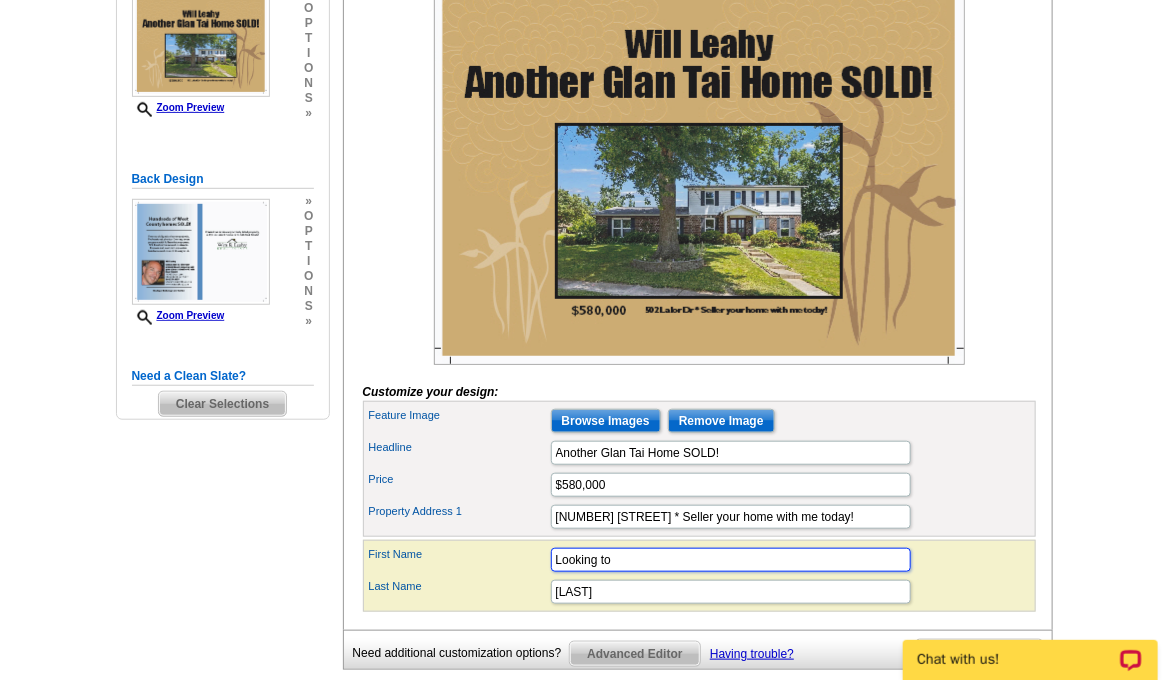 type on "Looking to" 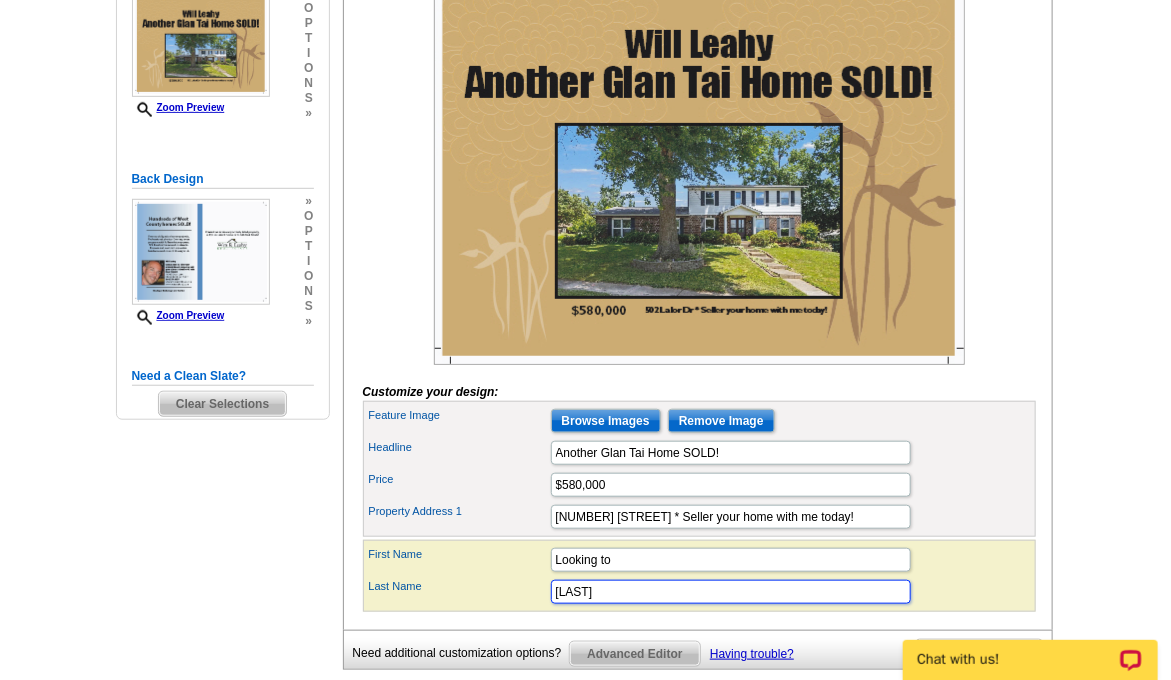click on "[LAST]" at bounding box center [731, 592] 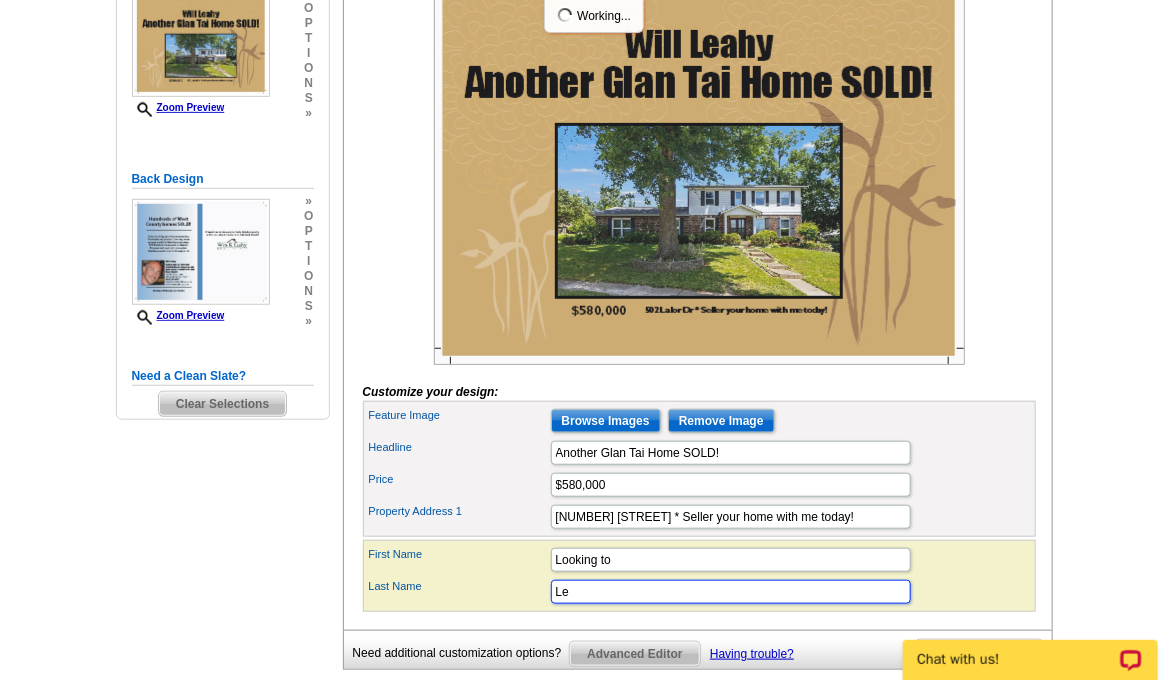 type on "L" 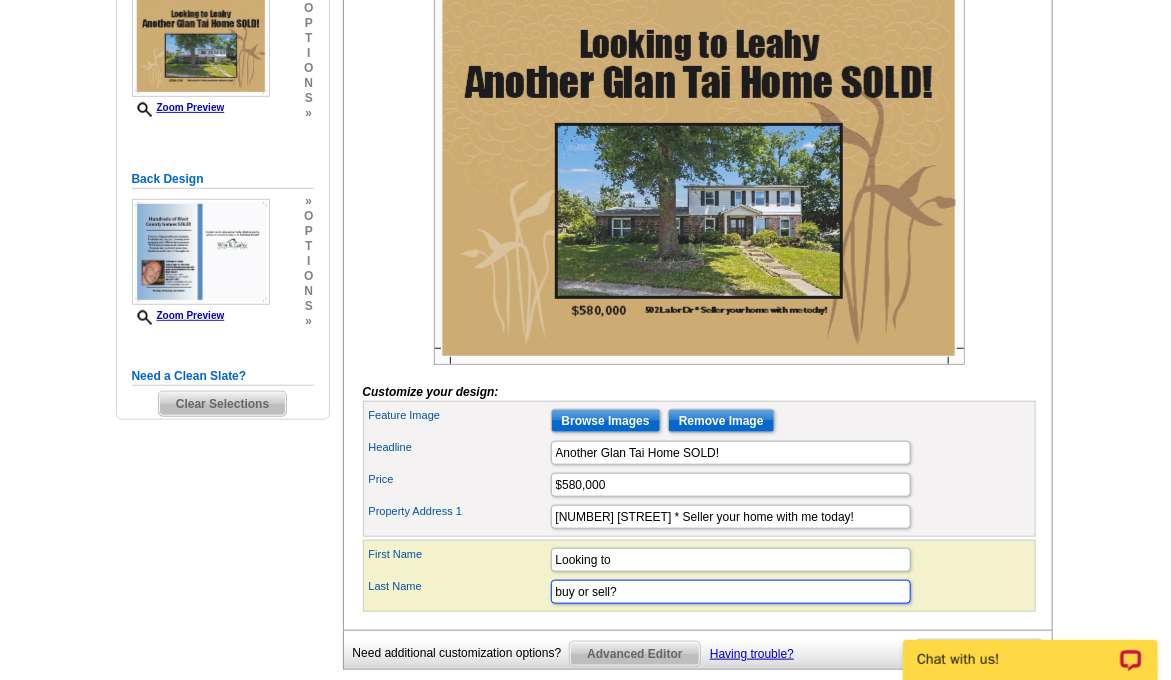 type on "buy or sell?" 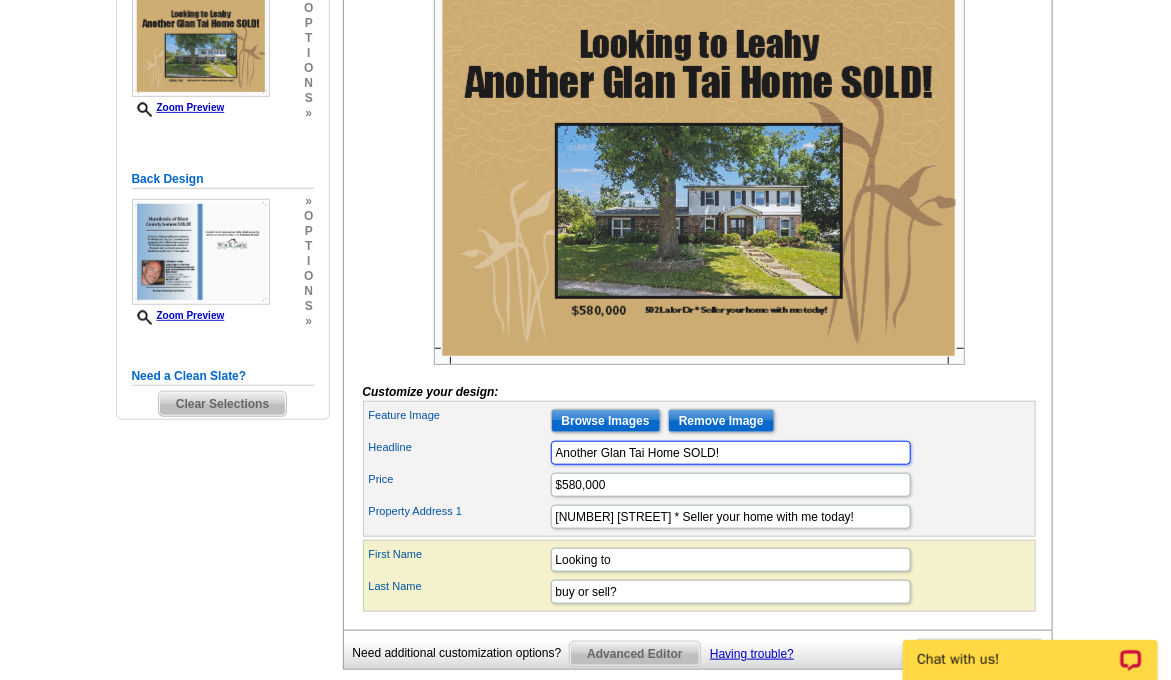 click on "Another Glan Tai Home SOLD!" at bounding box center (731, 453) 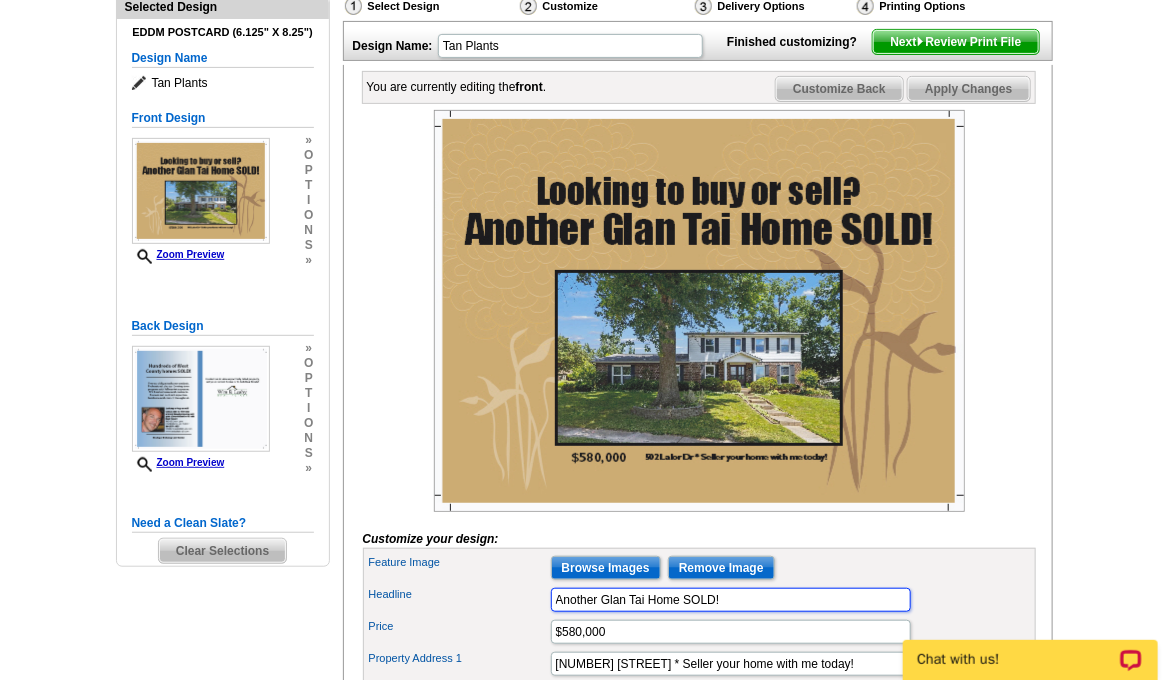 scroll, scrollTop: 233, scrollLeft: 0, axis: vertical 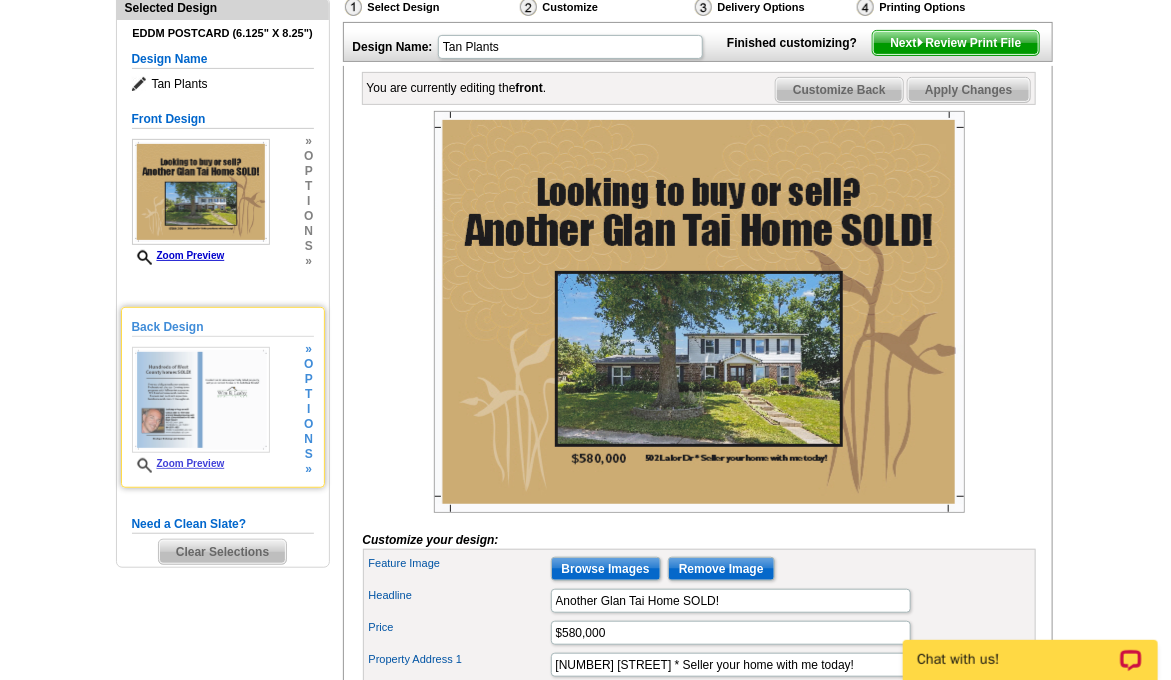 click at bounding box center [201, 400] 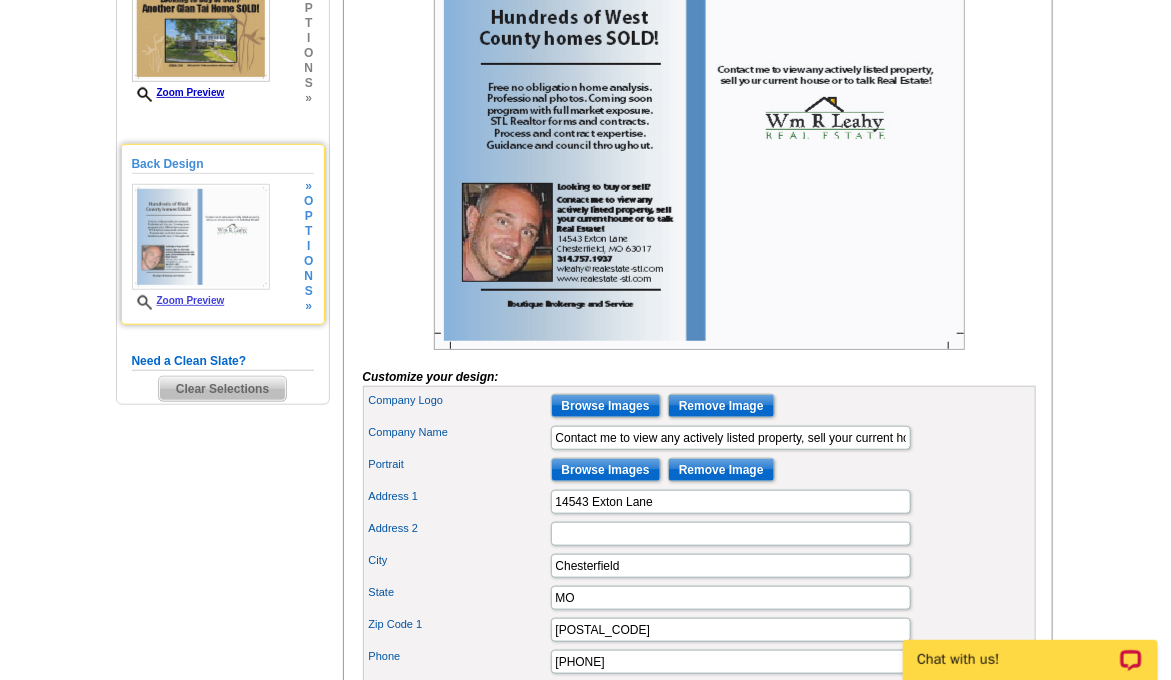 scroll, scrollTop: 399, scrollLeft: 0, axis: vertical 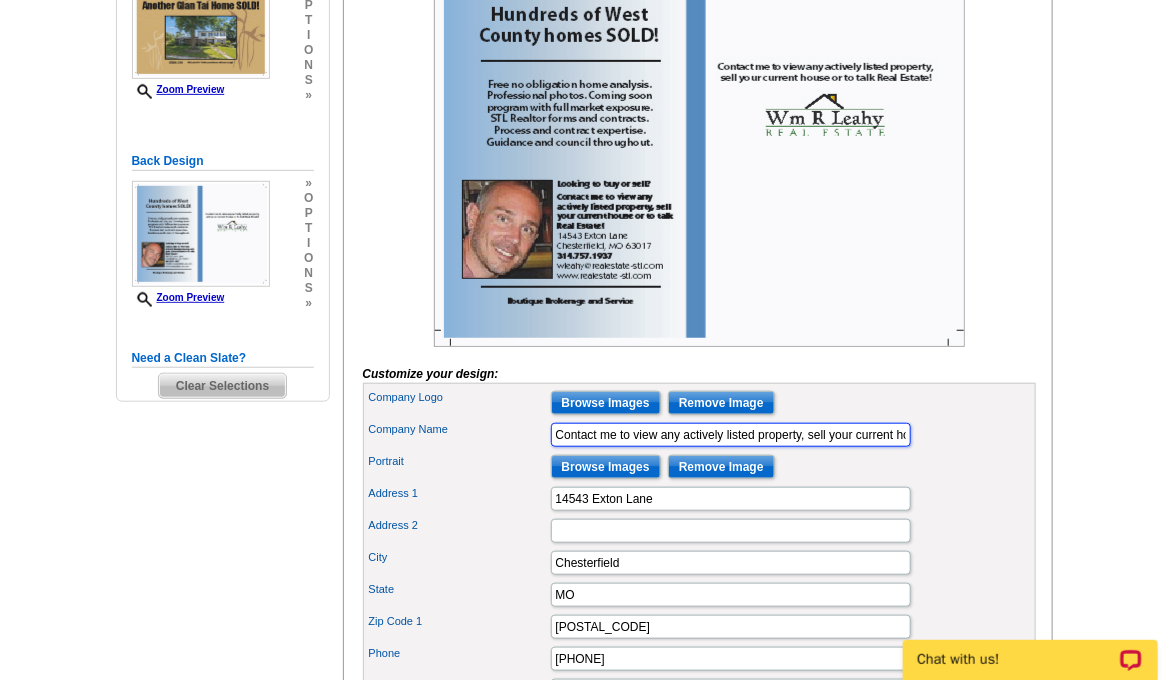 click on "Contact me to view any actively listed property, sell your current house or to talk Real Estate!" at bounding box center [731, 435] 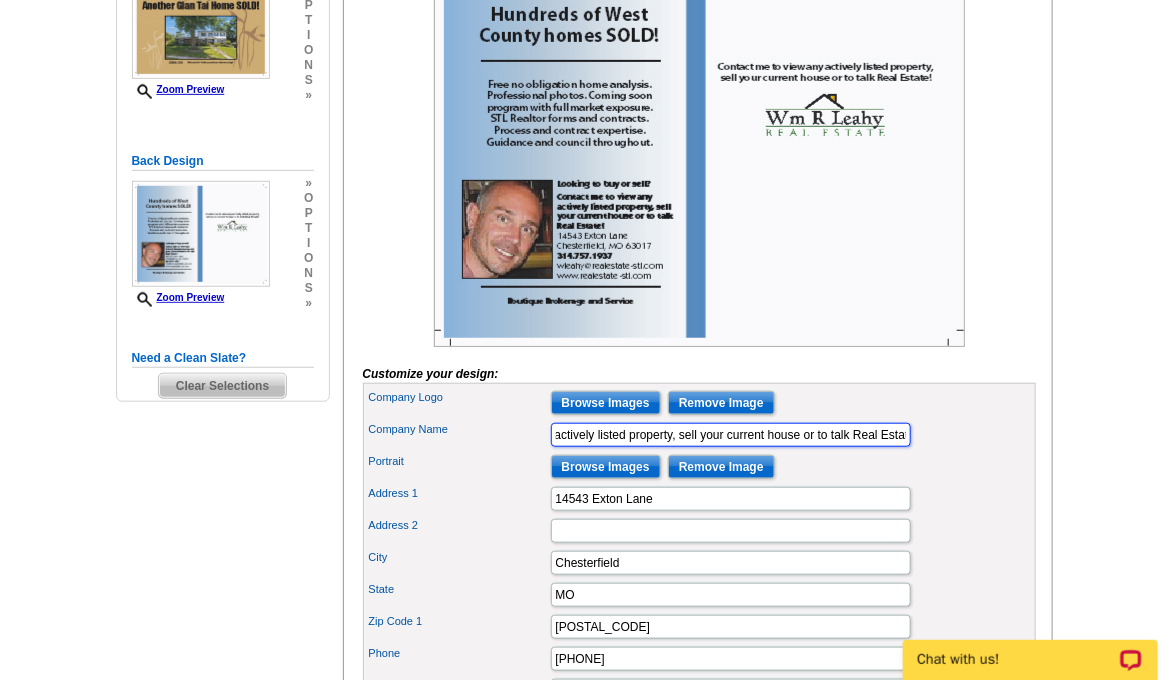 scroll, scrollTop: 0, scrollLeft: 141, axis: horizontal 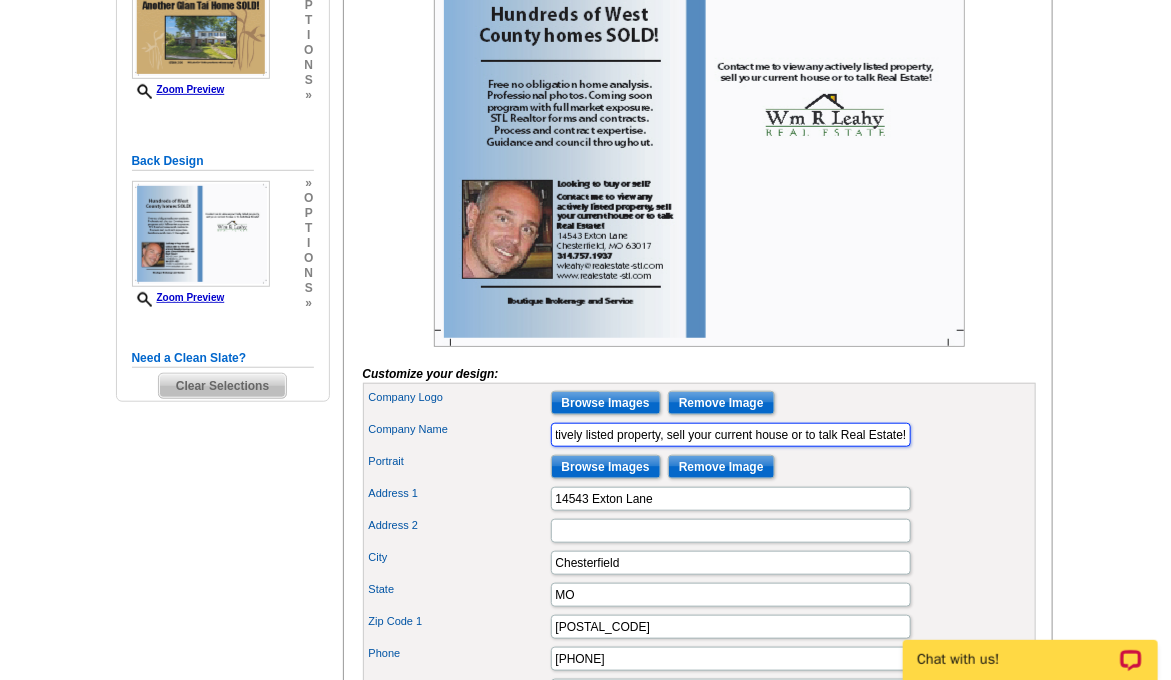 click on "Contact me to view any actively listed property, sell your current house or to talk Real Estate!" at bounding box center [731, 435] 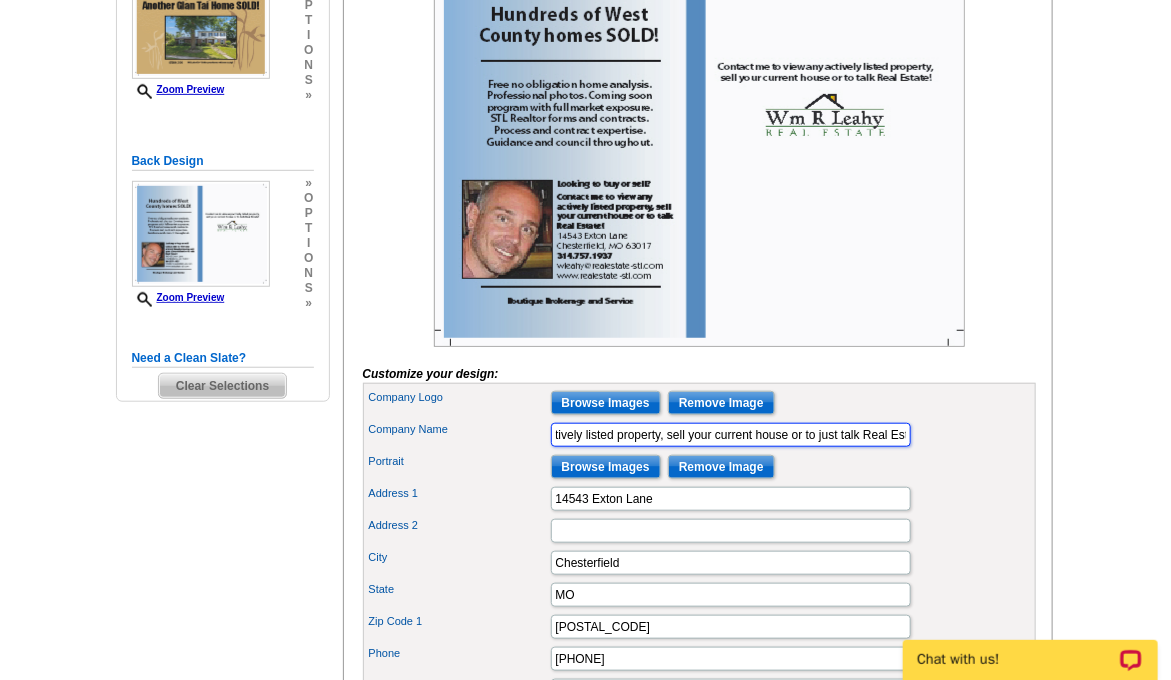 type on "Contact me to view any actively listed property, sell your current house or to just talk Real Estate!" 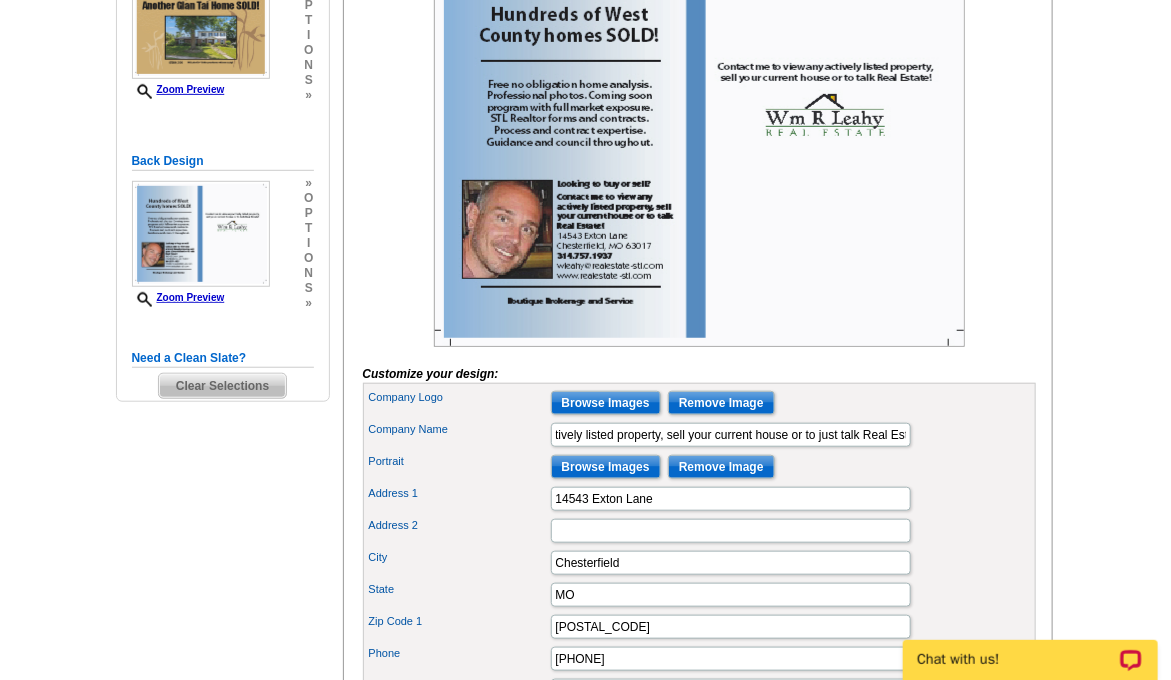 click at bounding box center [699, 146] 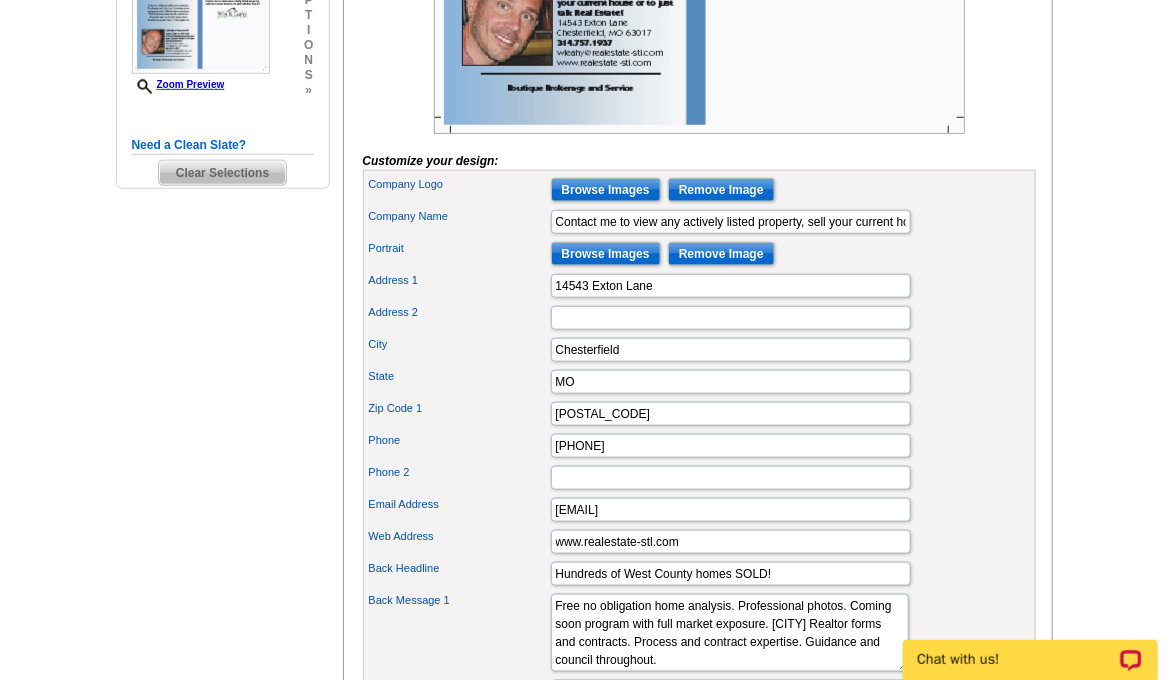 scroll, scrollTop: 654, scrollLeft: 0, axis: vertical 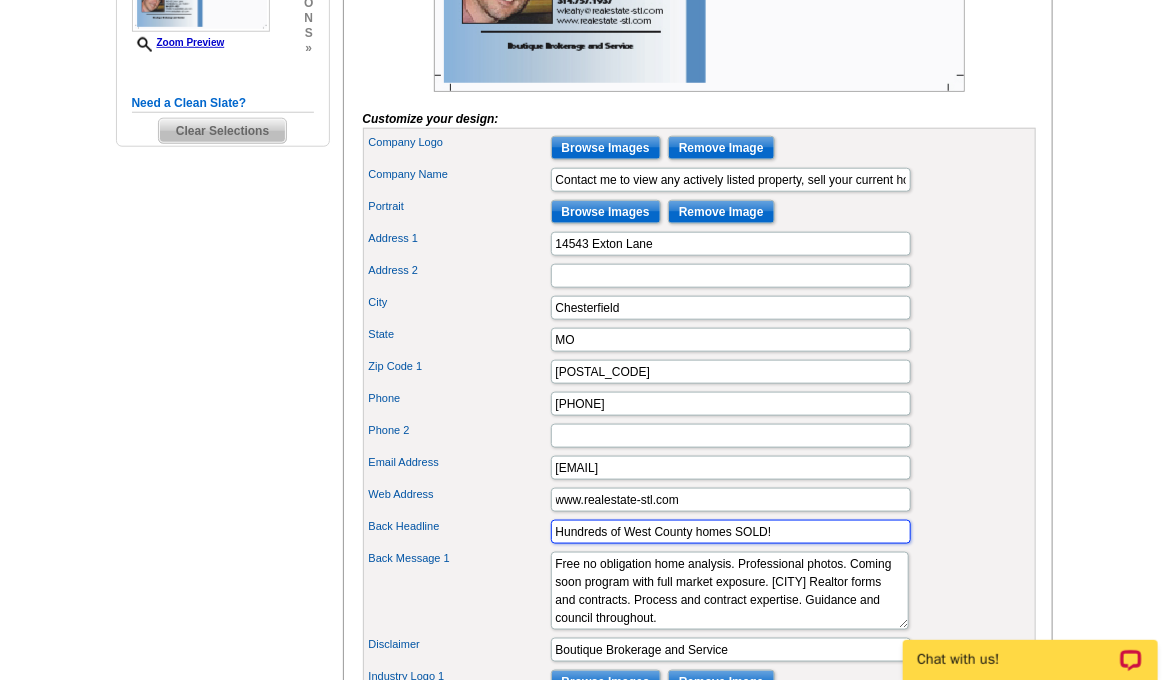click on "Hundreds of West County homes SOLD!" at bounding box center [731, 532] 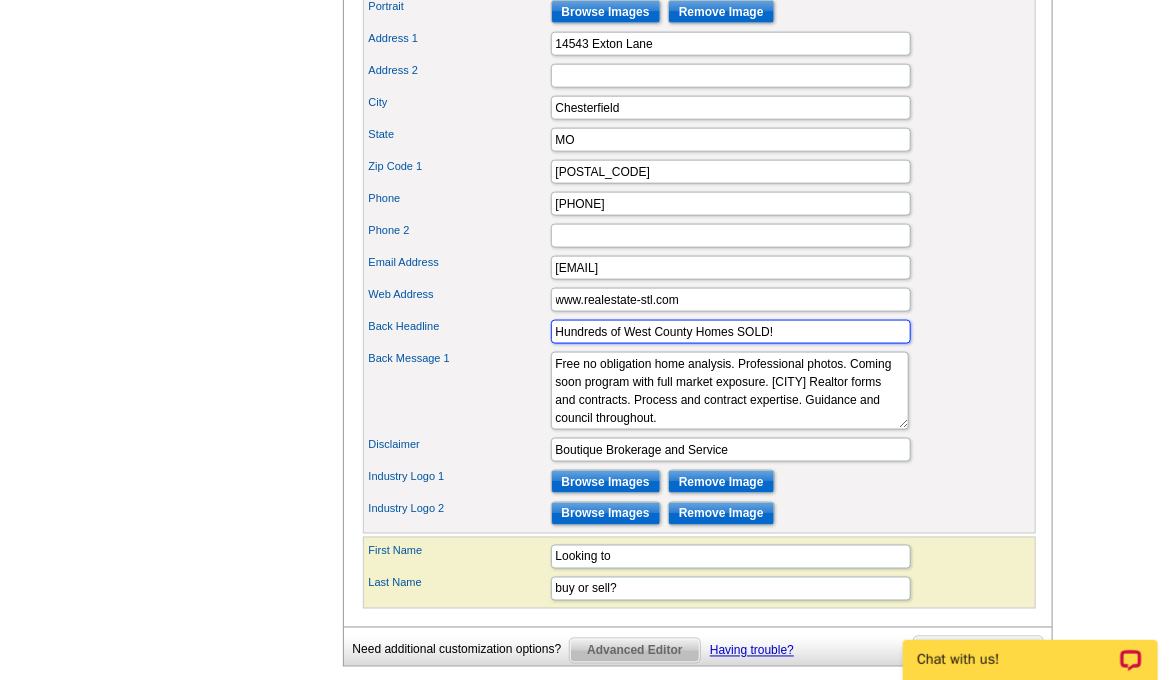 scroll, scrollTop: 856, scrollLeft: 0, axis: vertical 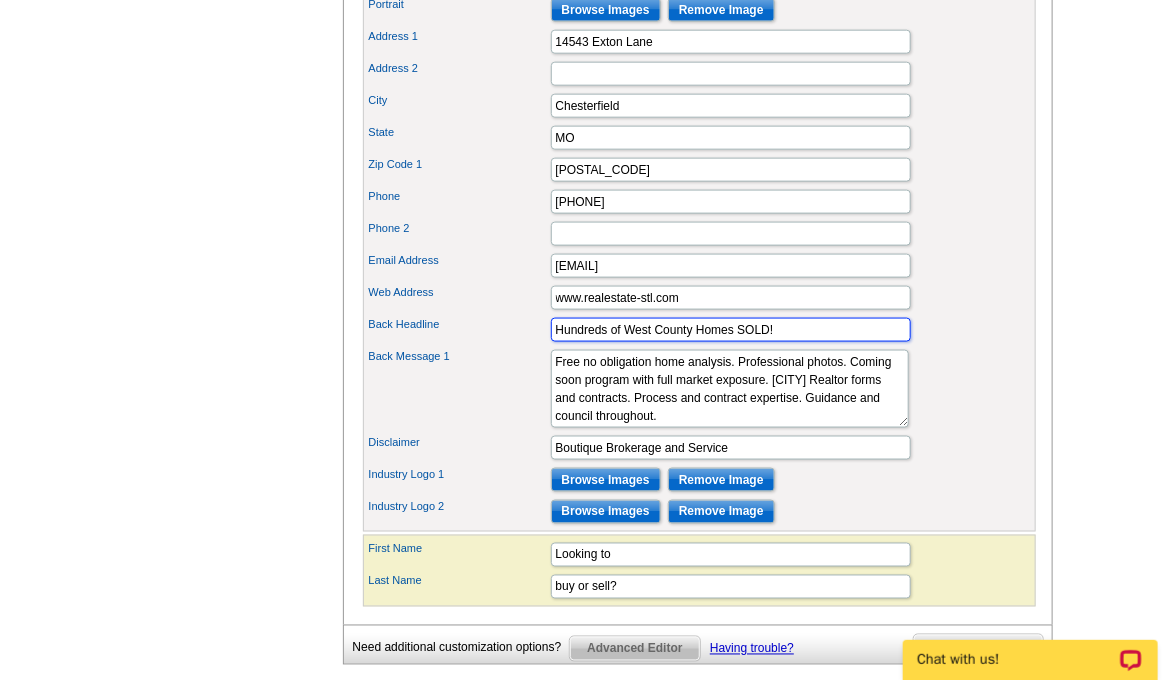 type on "Hundreds of West County Homes SOLD!" 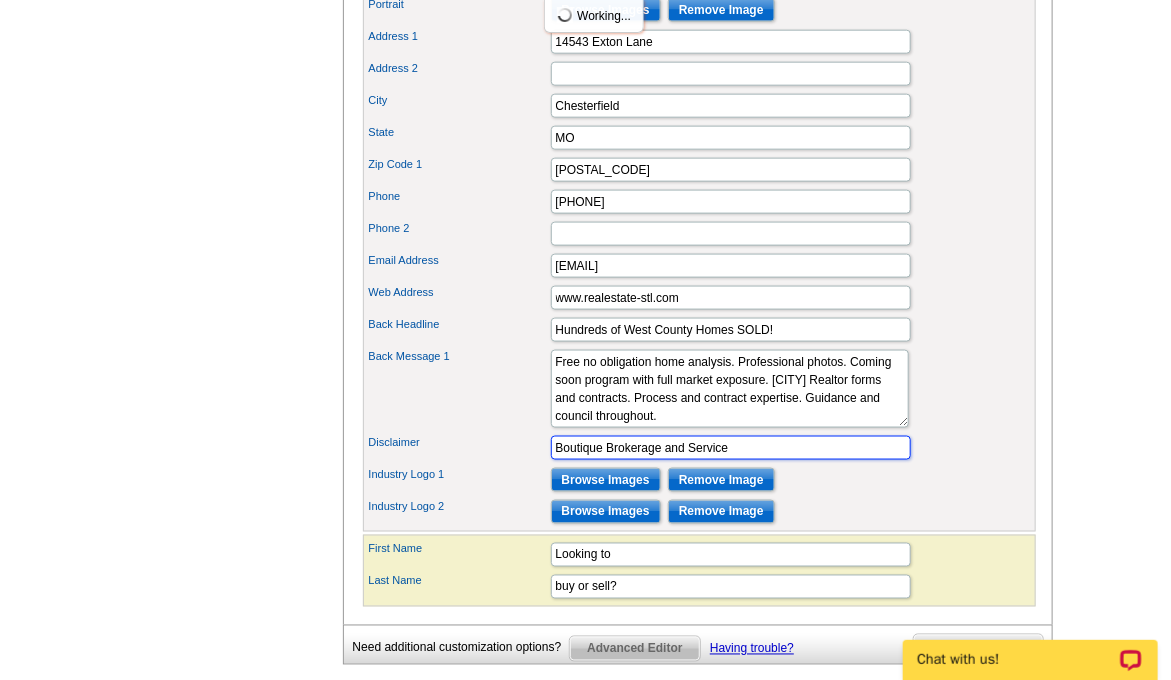 click on "Boutique Brokerage and Service" at bounding box center [731, 448] 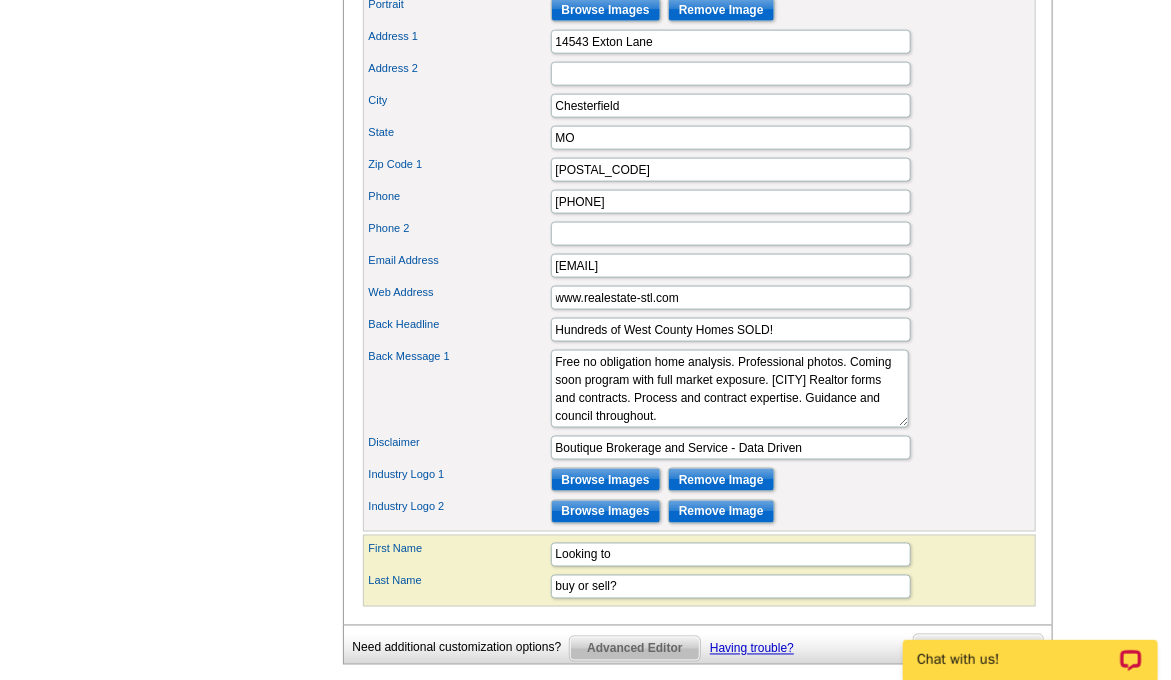 click on "Free no obligation home analysis. Professional photos. Coming soon program with full market exposure. [CITY] Realtor forms and contracts. Process and contract expertise. Guidance and council throughout." at bounding box center [699, 389] 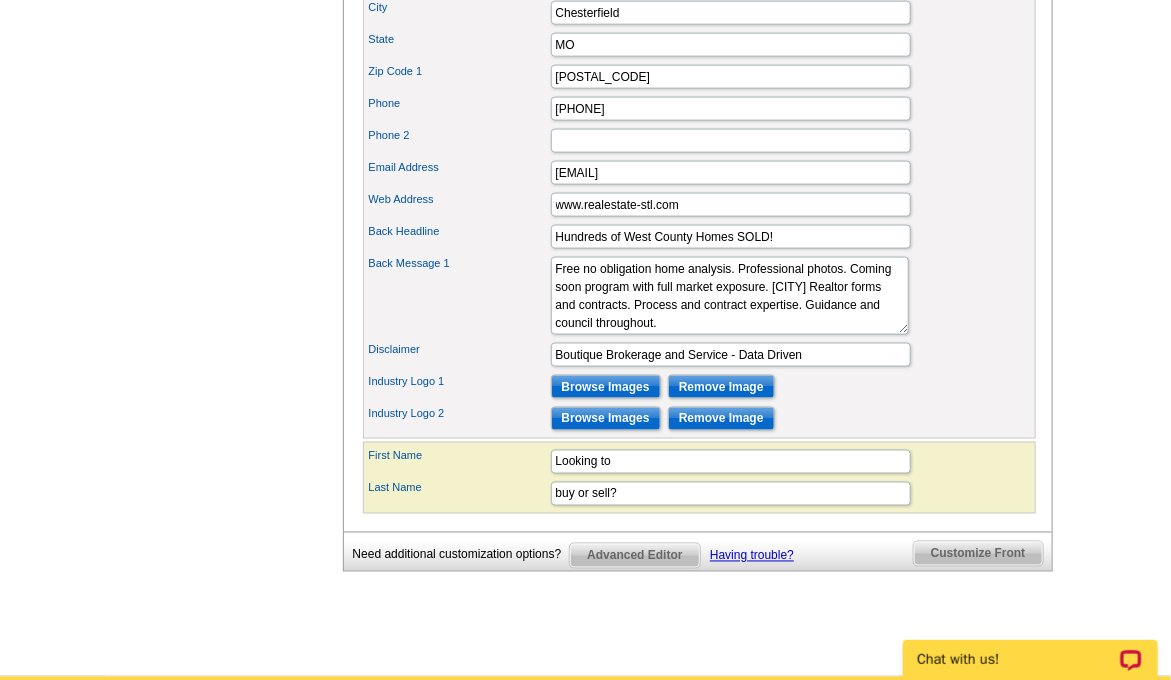 scroll, scrollTop: 950, scrollLeft: 0, axis: vertical 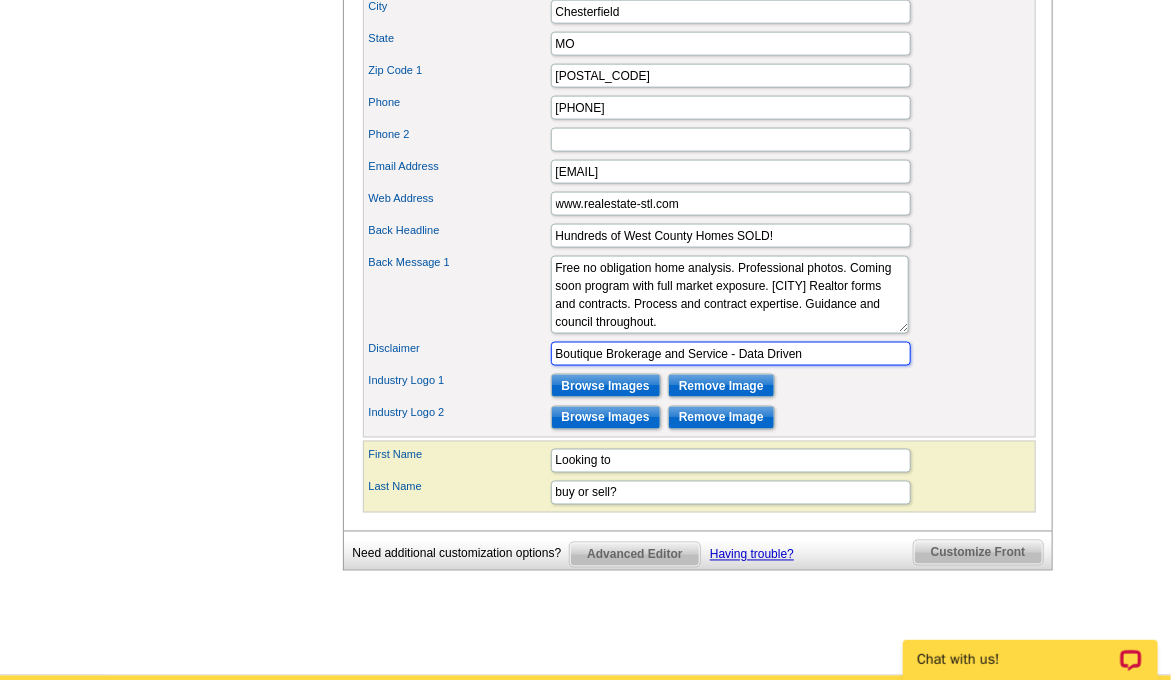 click on "Boutique Brokerage and Service - Data Driven" at bounding box center (731, 354) 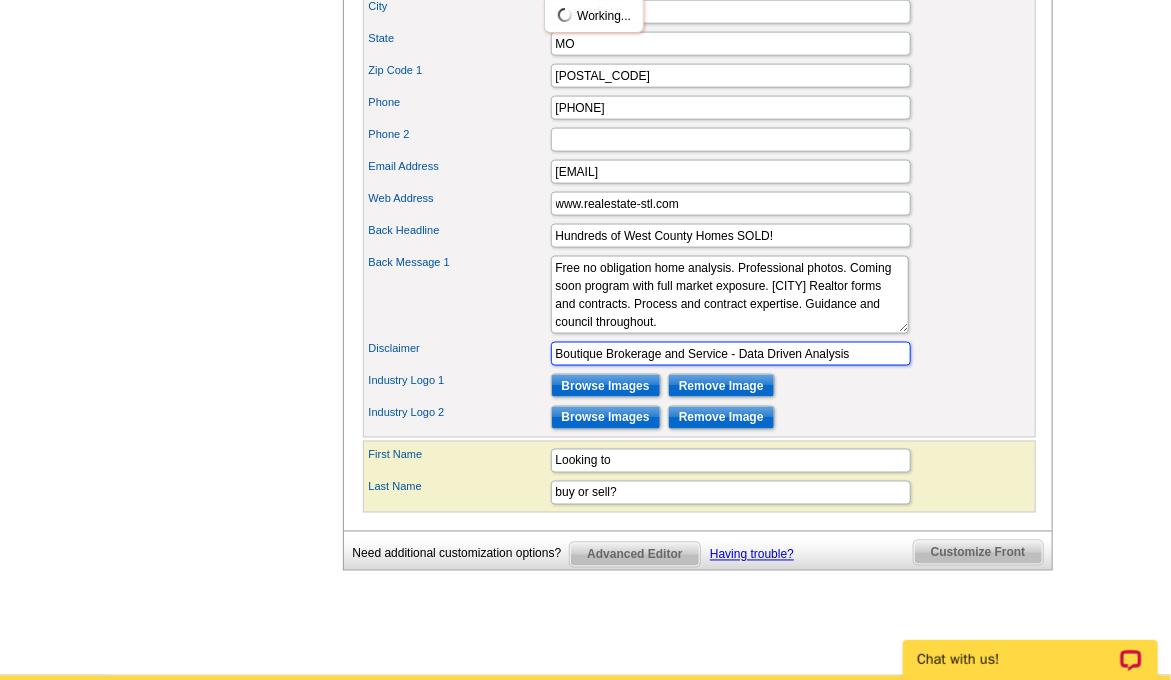 type on "Boutique Brokerage and Service - Data Driven Analysis" 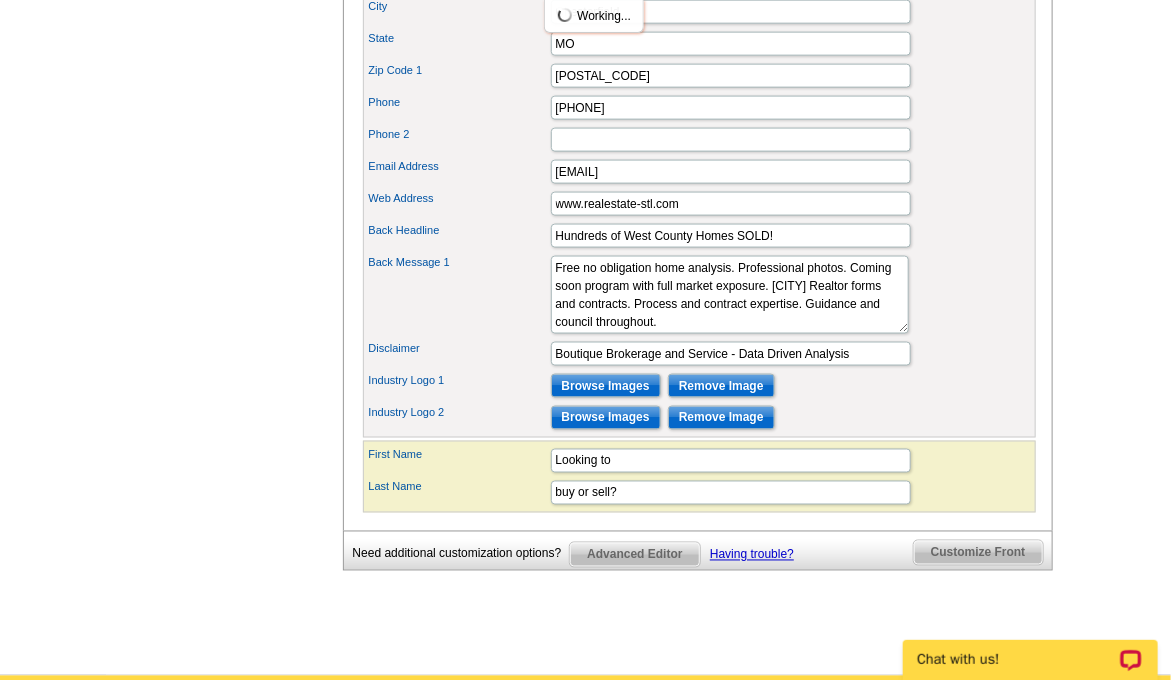 click on "Industry Logo 2
Browse Images
Remove Image" at bounding box center (699, 418) 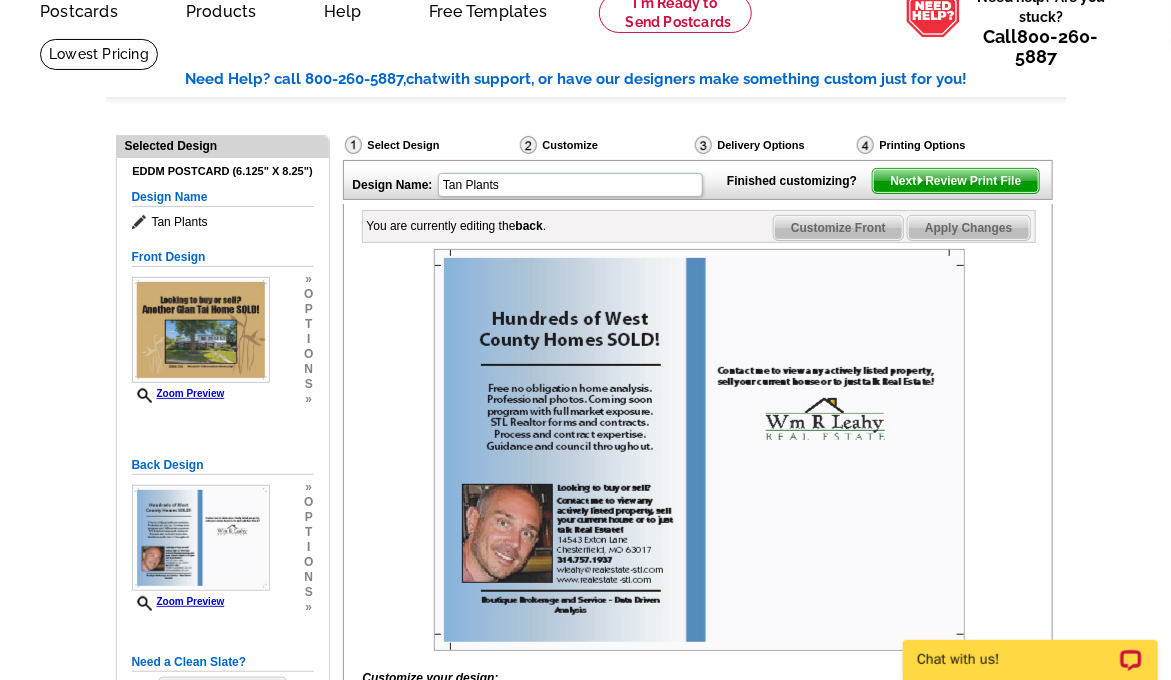 scroll, scrollTop: 94, scrollLeft: 0, axis: vertical 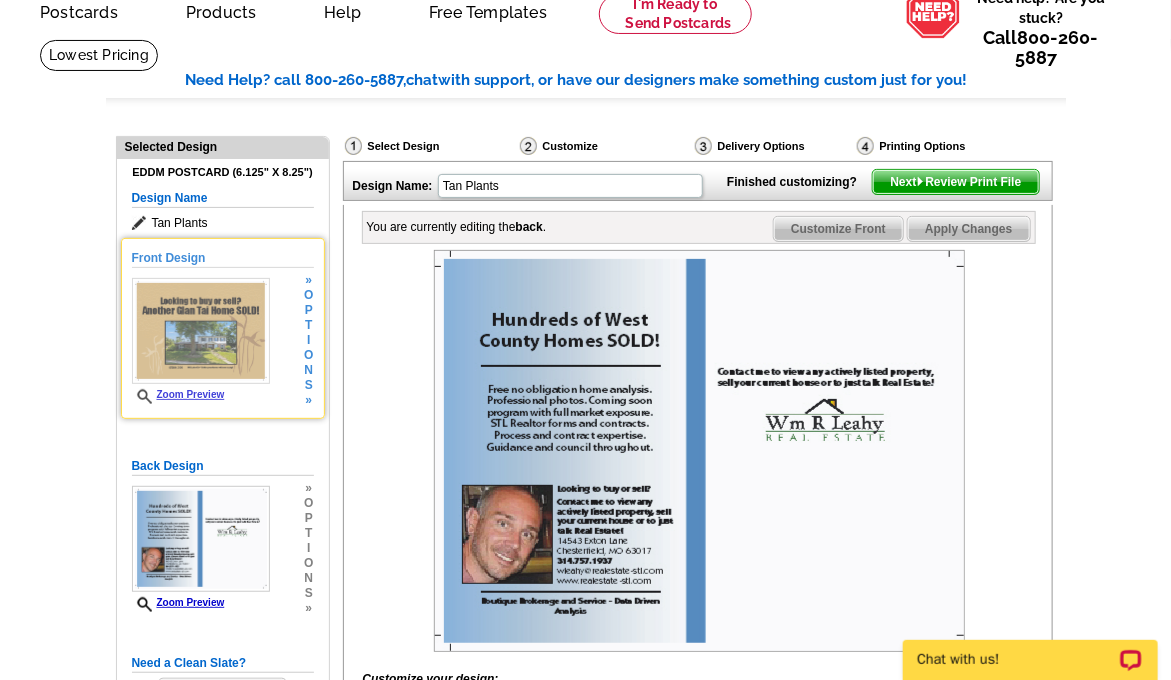 click at bounding box center [201, 331] 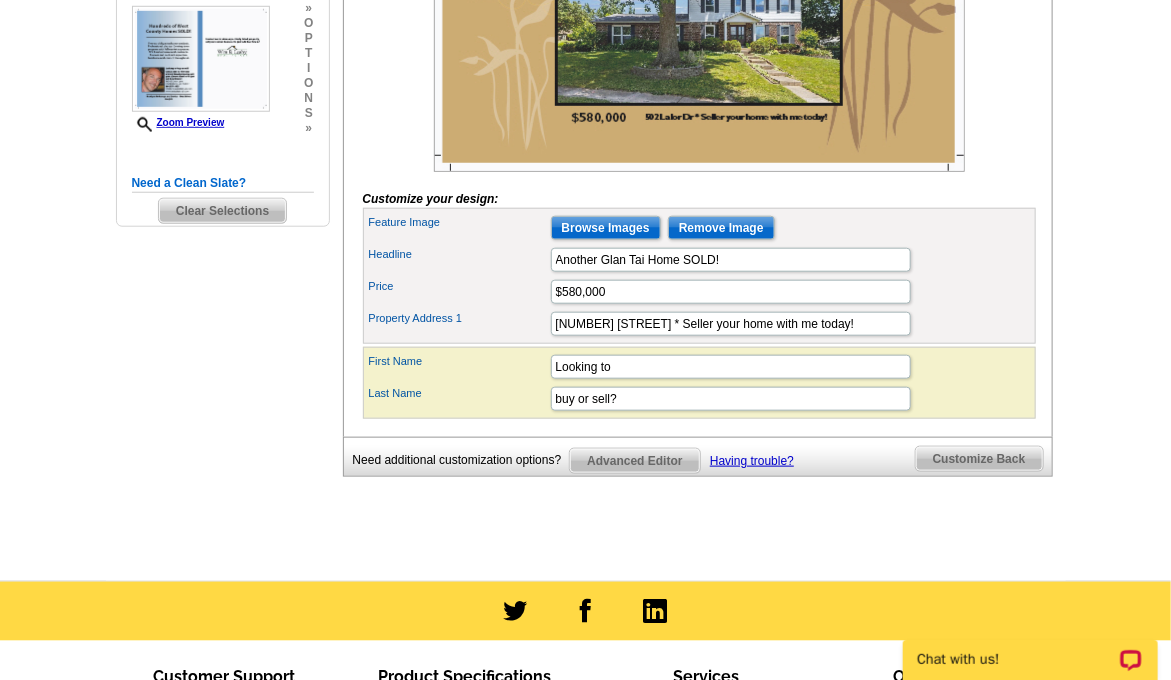 scroll, scrollTop: 572, scrollLeft: 0, axis: vertical 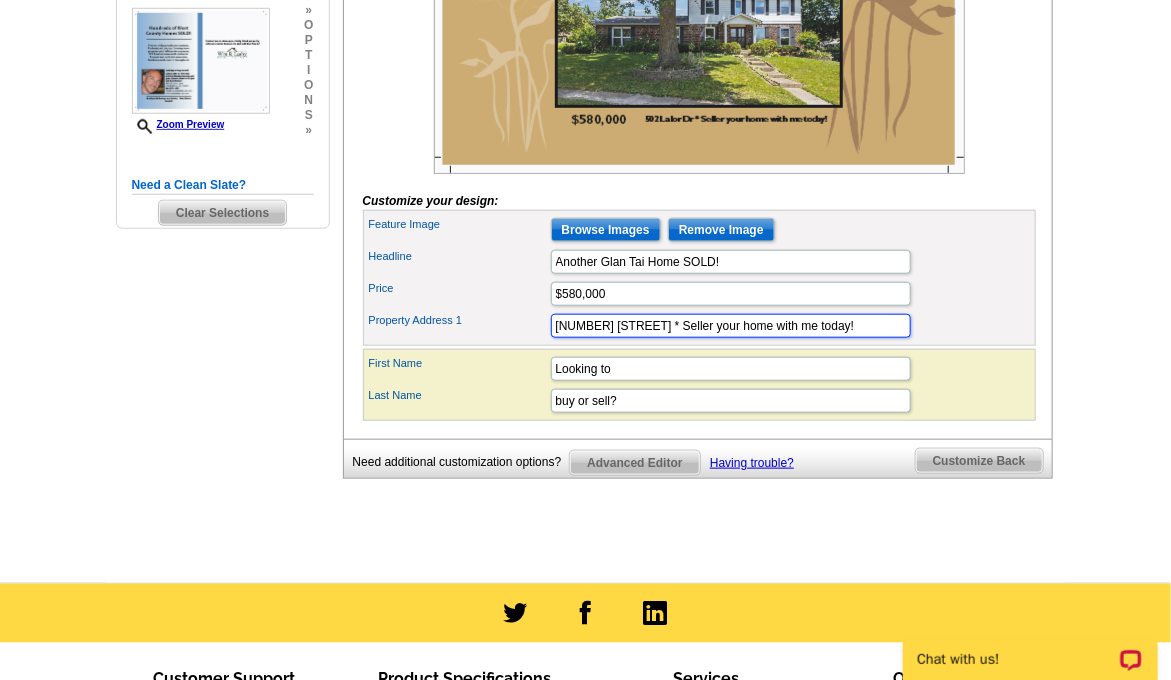 click on "[NUMBER] [STREET] * Seller your home with me today!" at bounding box center (731, 326) 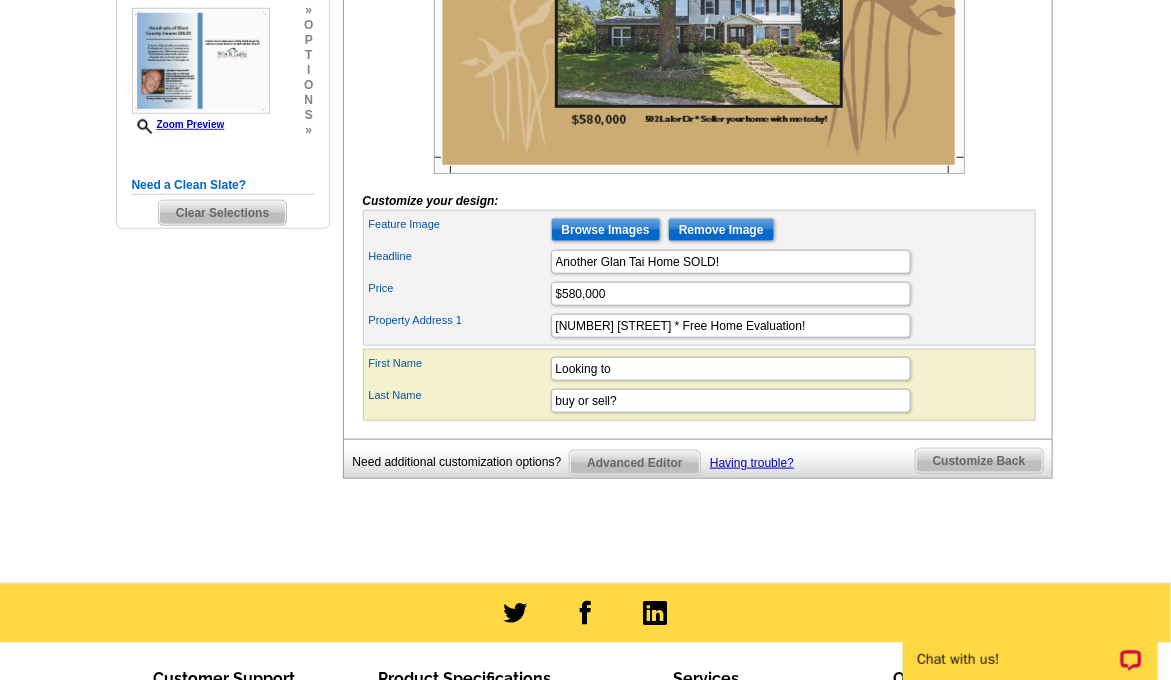 click on "First Name
Looking to" at bounding box center (699, 369) 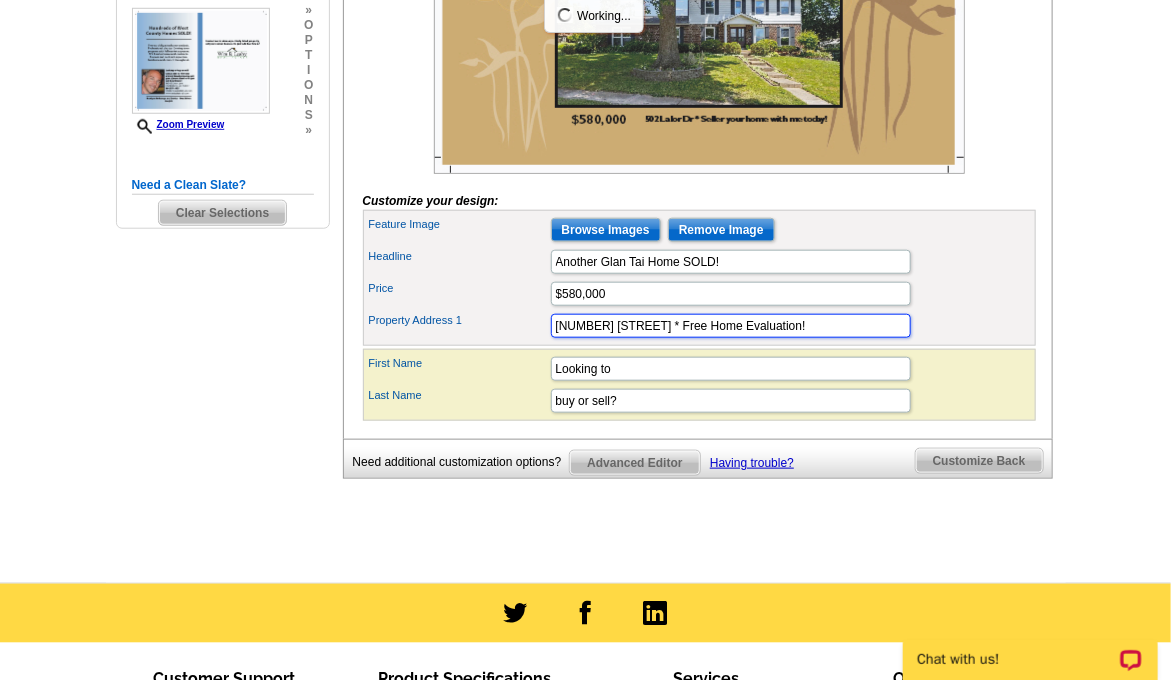 click on "[NUMBER] [STREET] * Free Home Evaluation!" at bounding box center [731, 326] 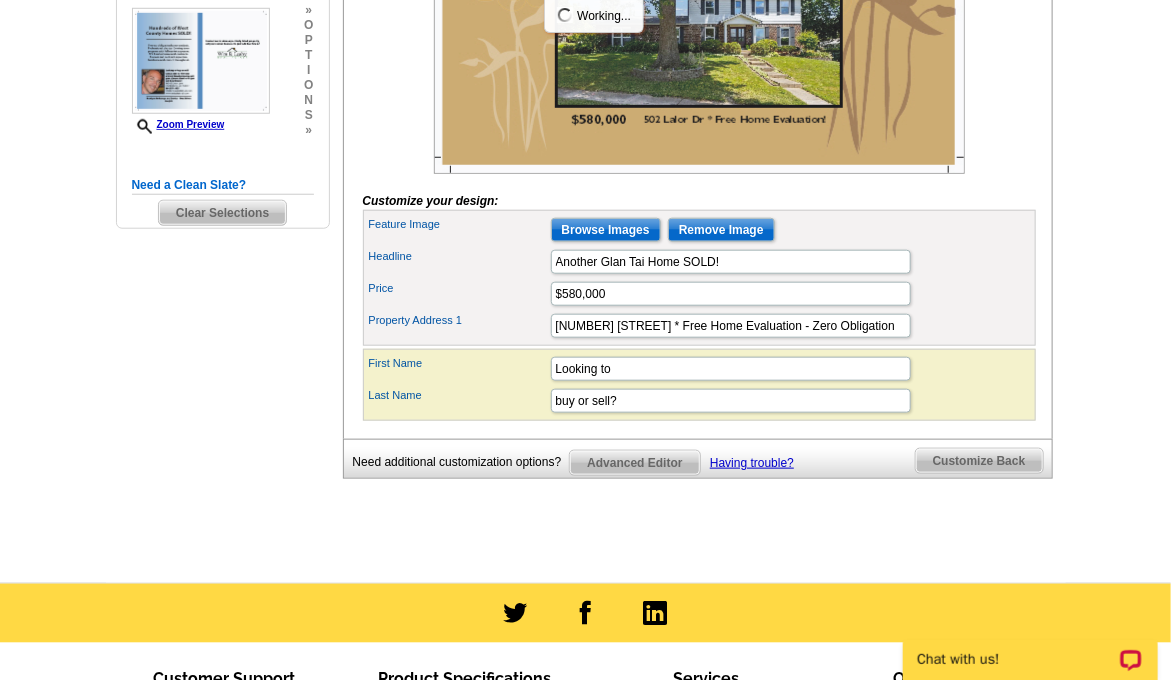click on "You are currently editing the  front .
Customize Front
Customize Back
Apply Changes
Customize your design:
Feature Image
Browse Images
Remove Image
Headline City" at bounding box center (698, 83) 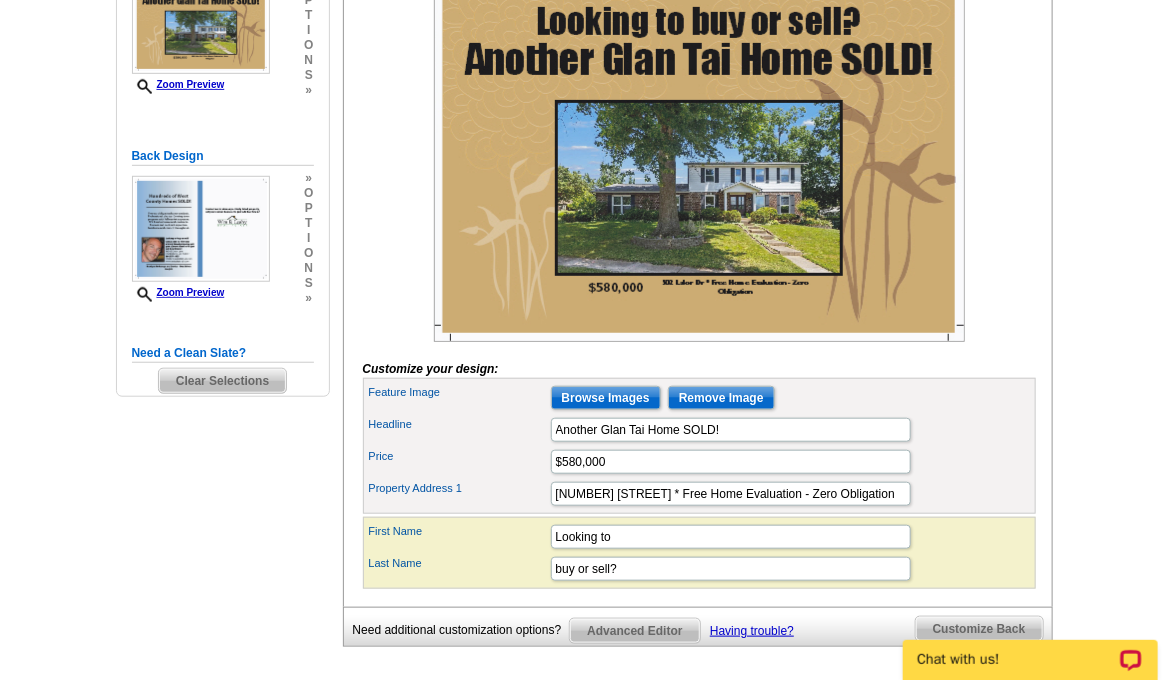 scroll, scrollTop: 409, scrollLeft: 0, axis: vertical 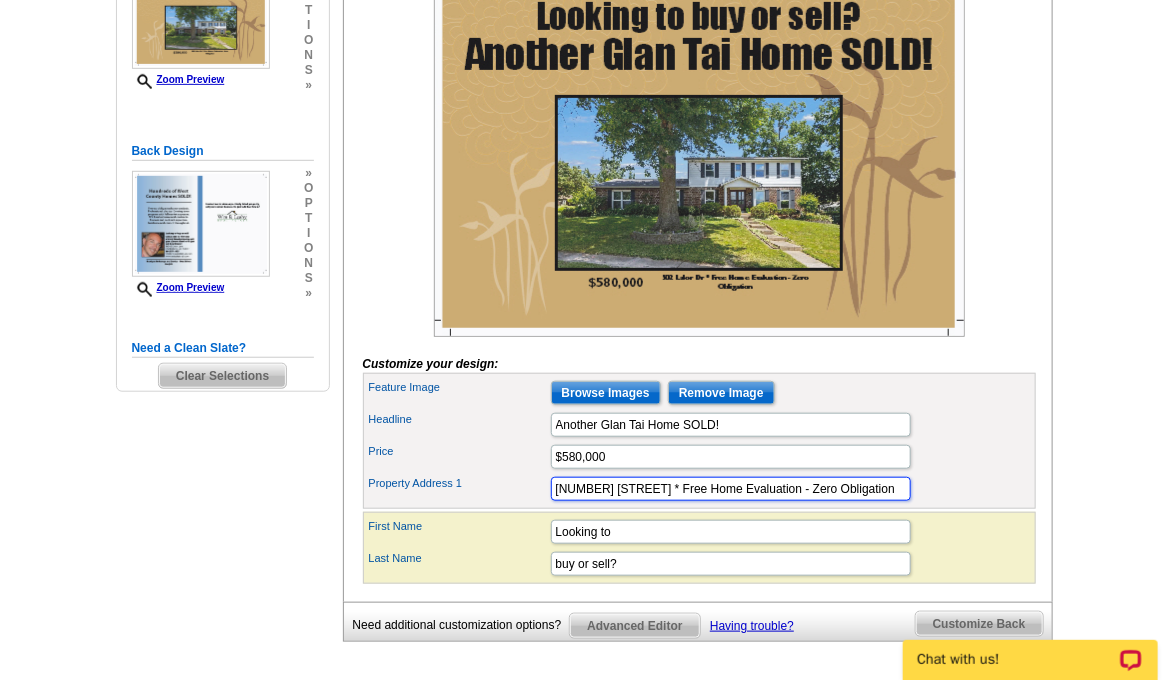 click on "[NUMBER] [STREET] * Free Home Evaluation - Zero Obligation" at bounding box center [731, 489] 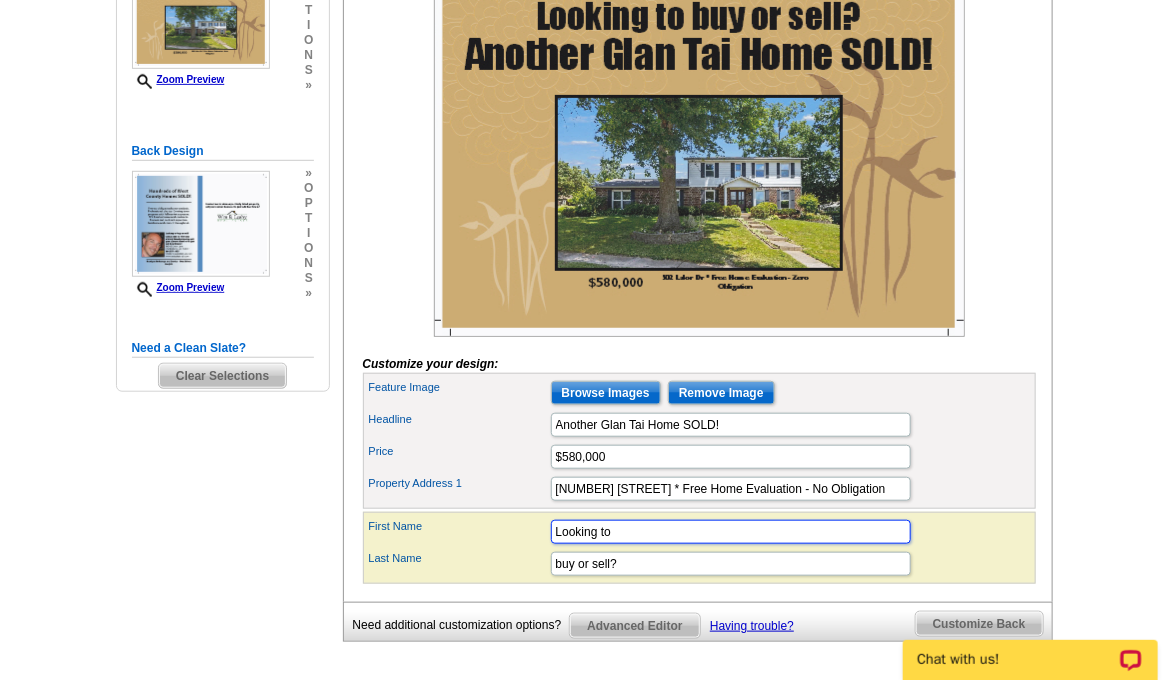 click on "Looking to" at bounding box center [731, 532] 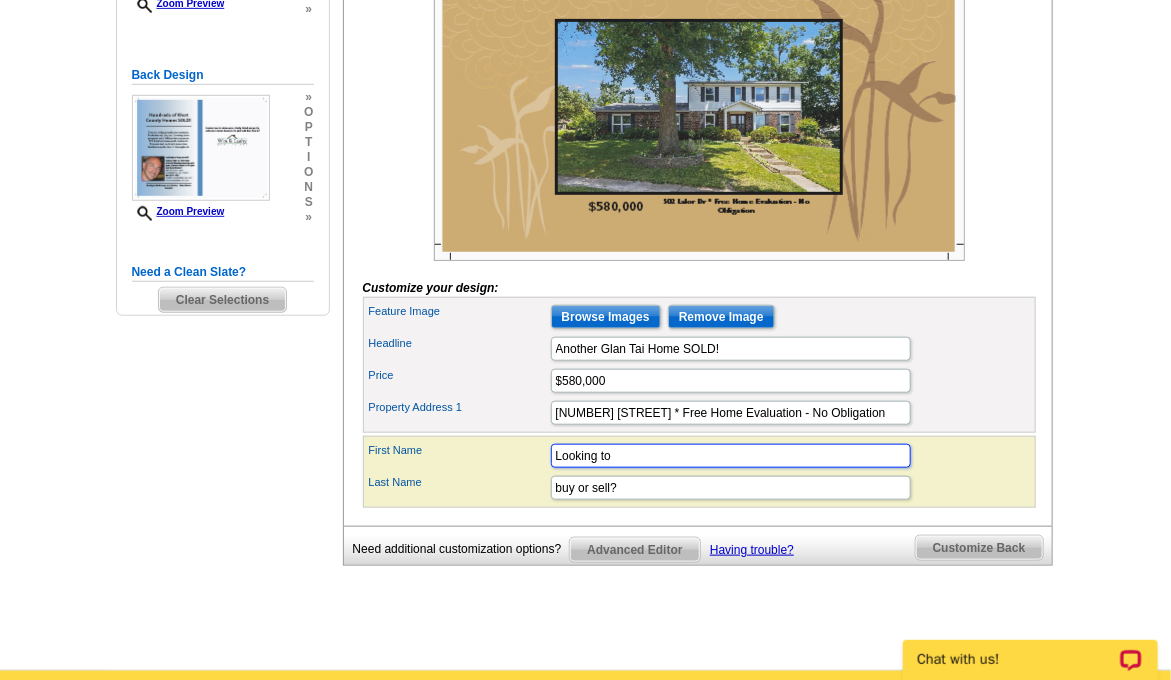 scroll, scrollTop: 486, scrollLeft: 0, axis: vertical 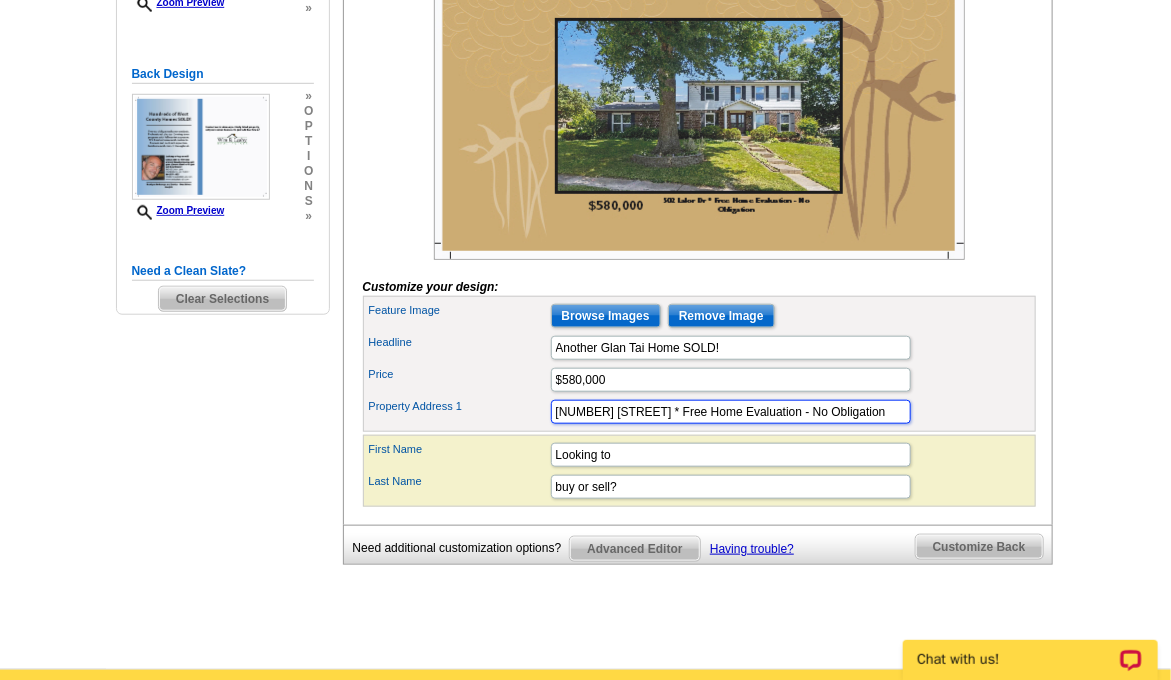 click on "[NUMBER] [STREET] * Free Home Evaluation - No Obligation" at bounding box center [731, 412] 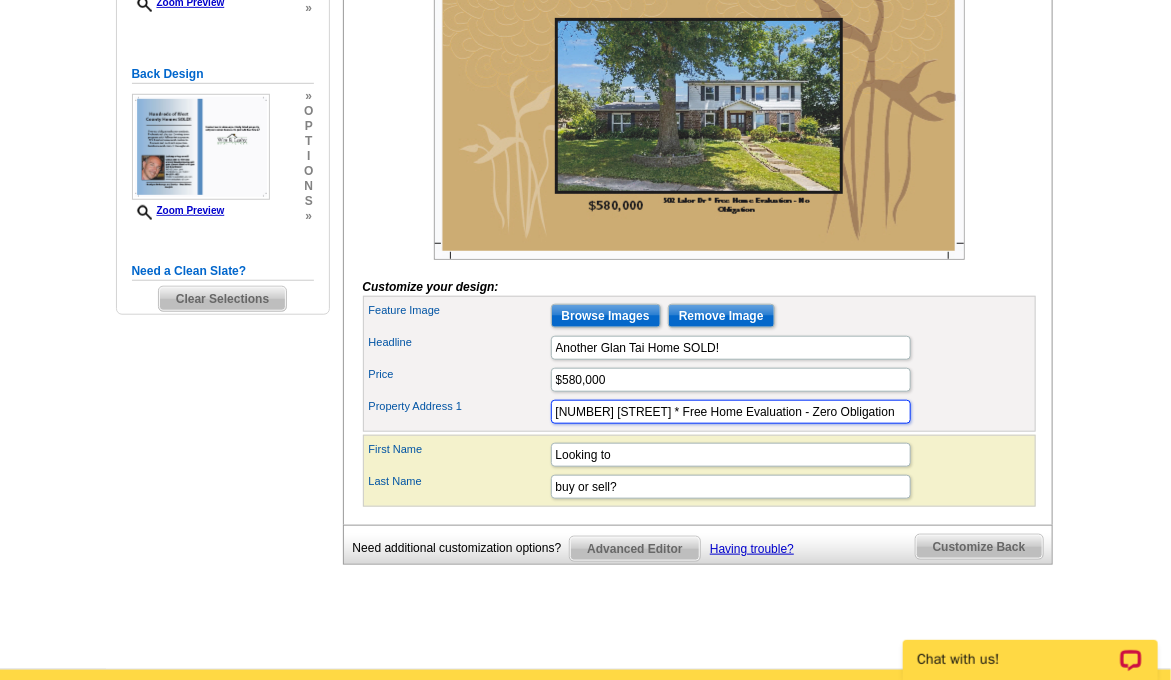 type on "[NUMBER] [STREET] * Free Home Evaluation - Zero Obligation" 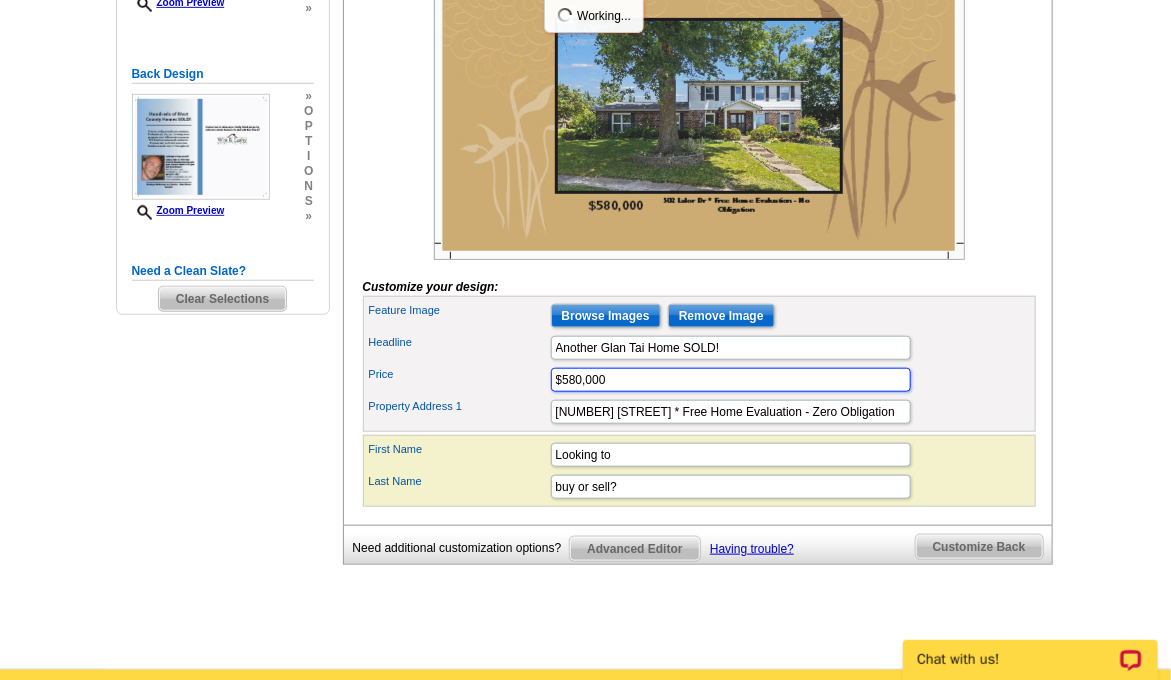 click on "$580,000" at bounding box center [731, 380] 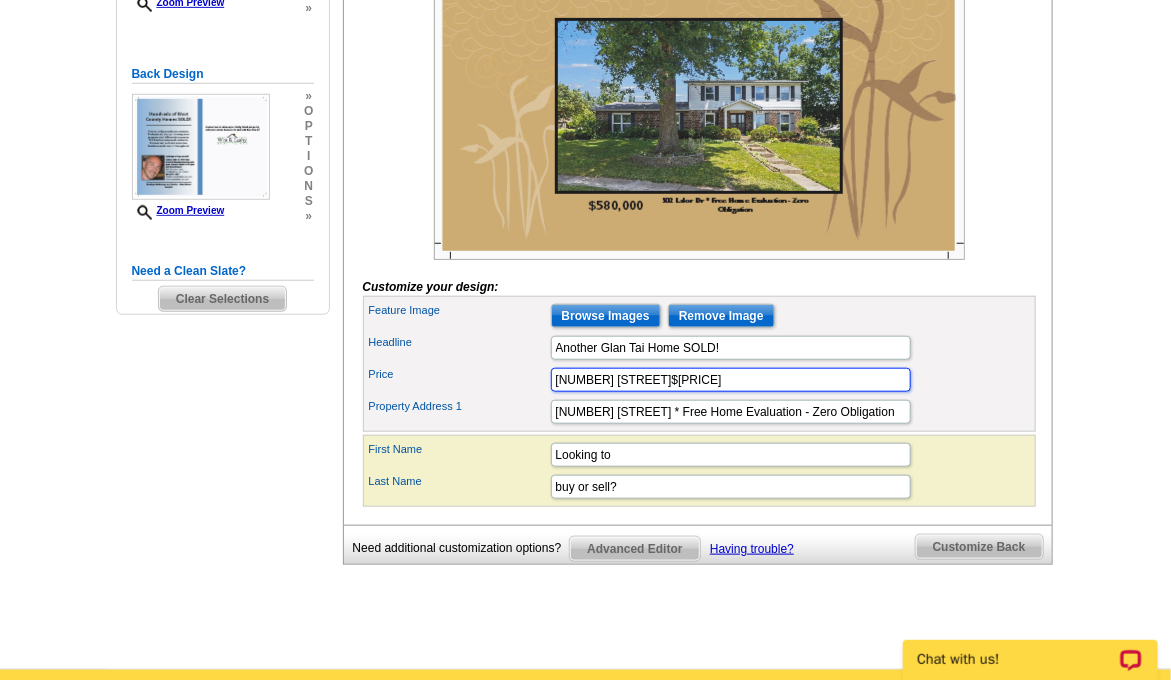 click on "[NUMBER] [STREET]$[PRICE]" at bounding box center [731, 380] 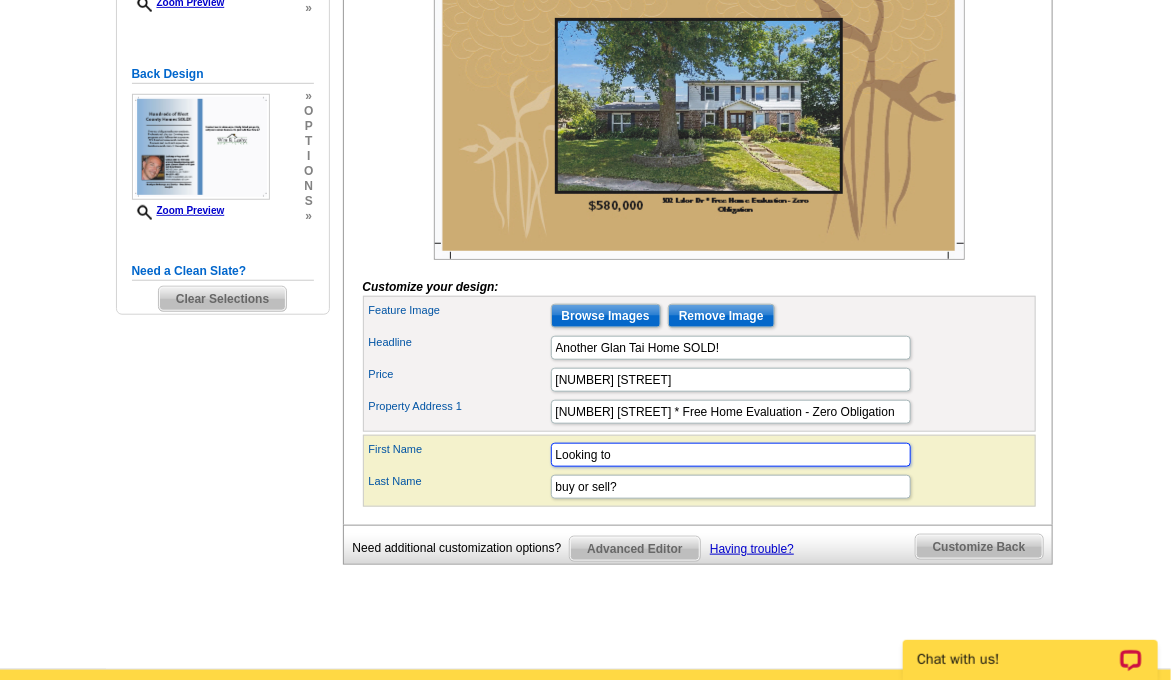 click on "Looking to" at bounding box center (731, 455) 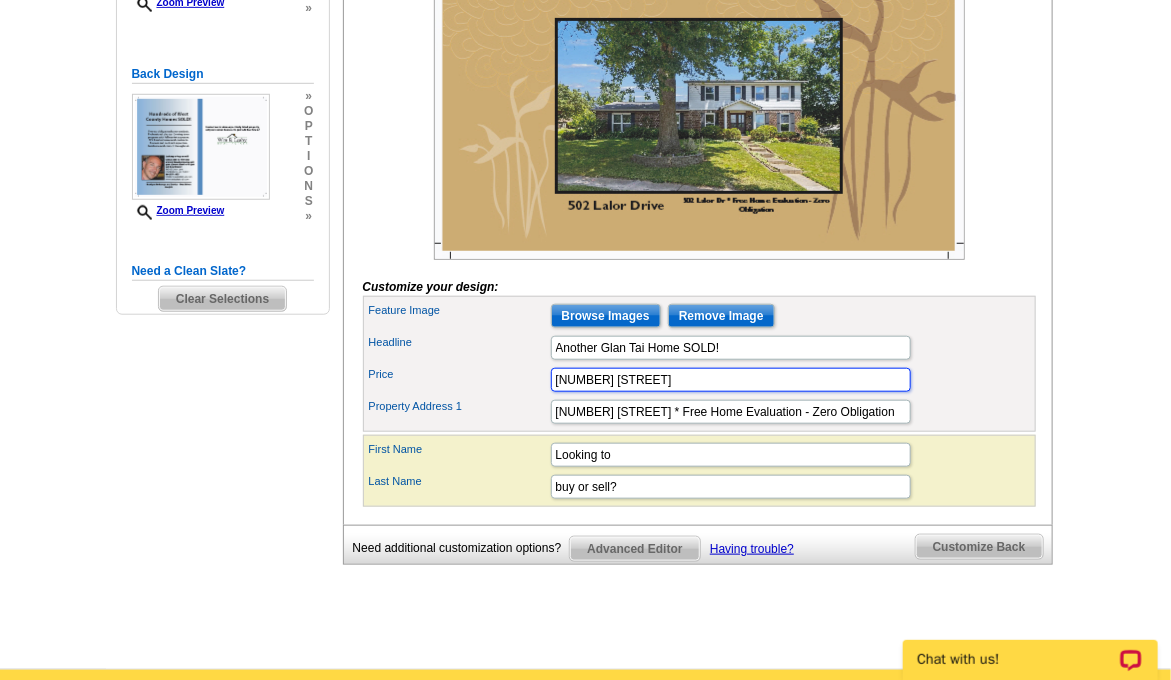 click on "[NUMBER] [STREET]" at bounding box center (731, 380) 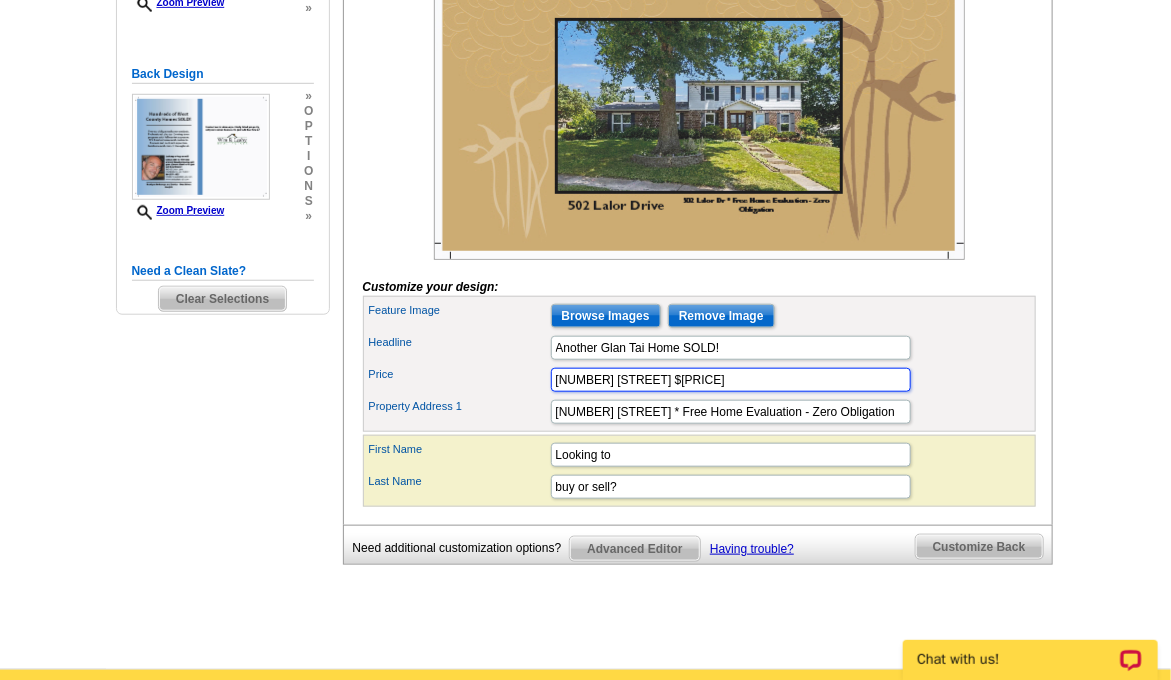 type on "[NUMBER] [STREET] $[PRICE]" 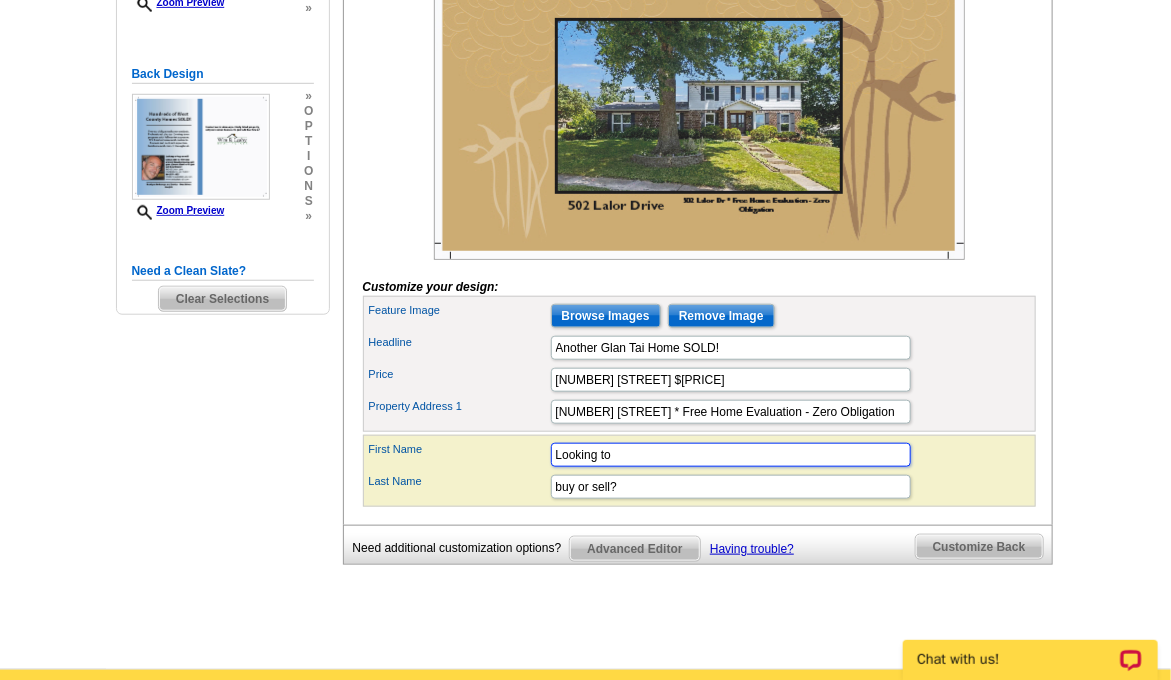 click on "Looking to" at bounding box center (731, 455) 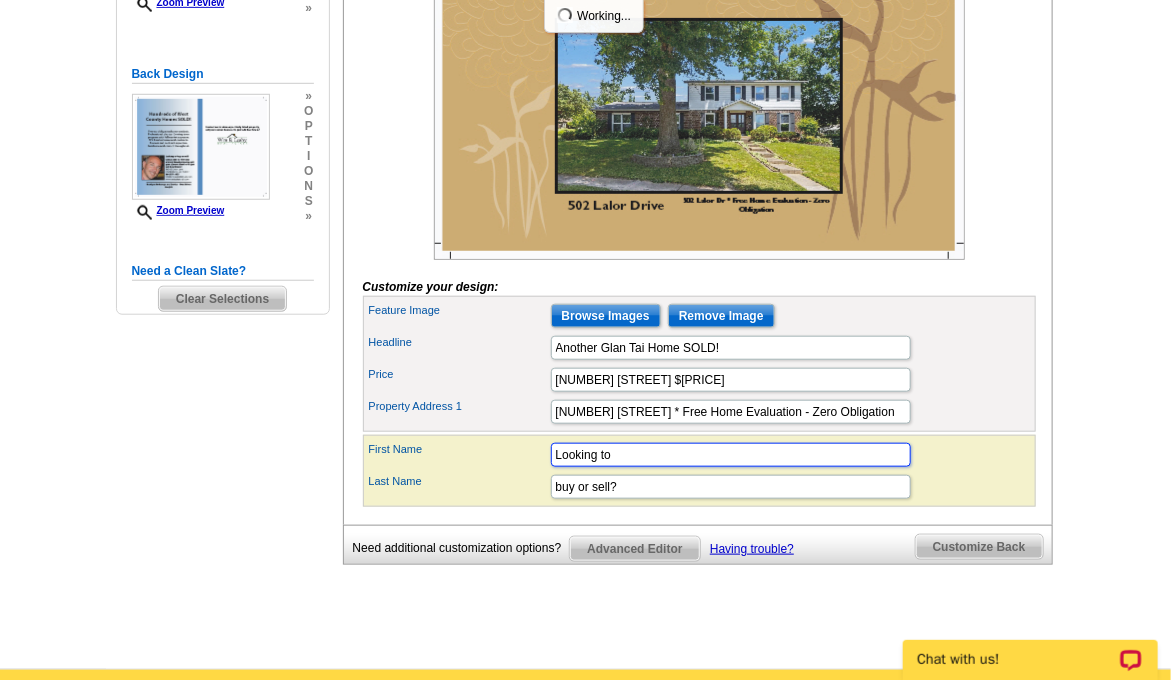click on "Looking to" at bounding box center (731, 455) 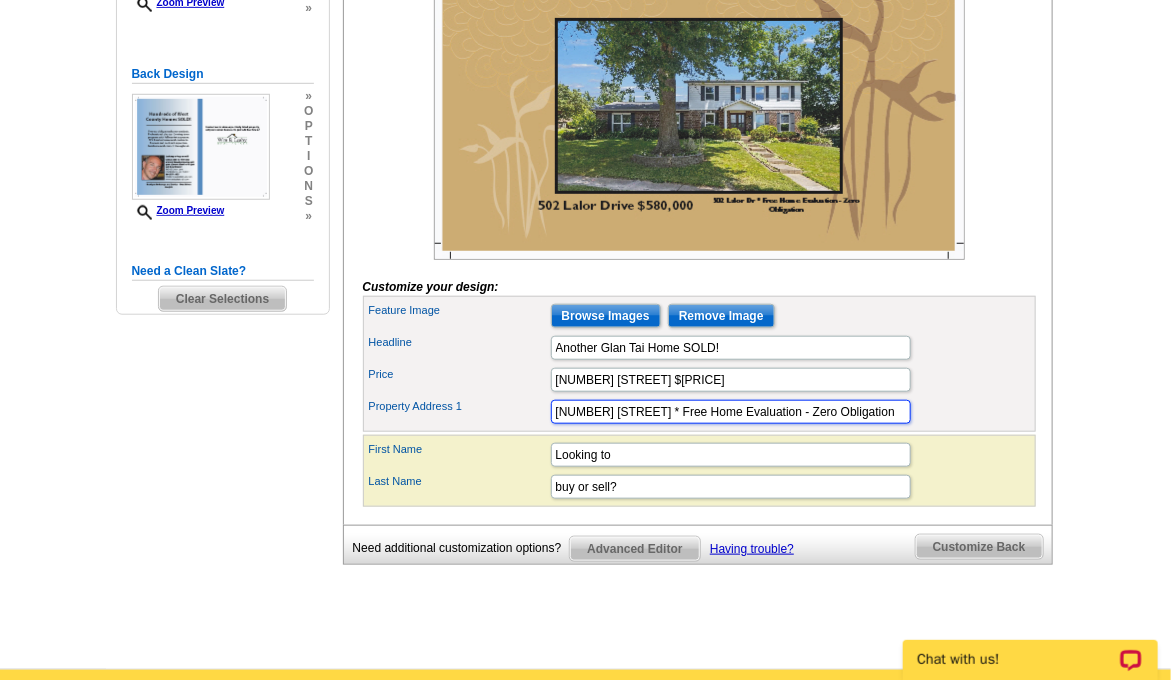 drag, startPoint x: 631, startPoint y: 439, endPoint x: 540, endPoint y: 439, distance: 91 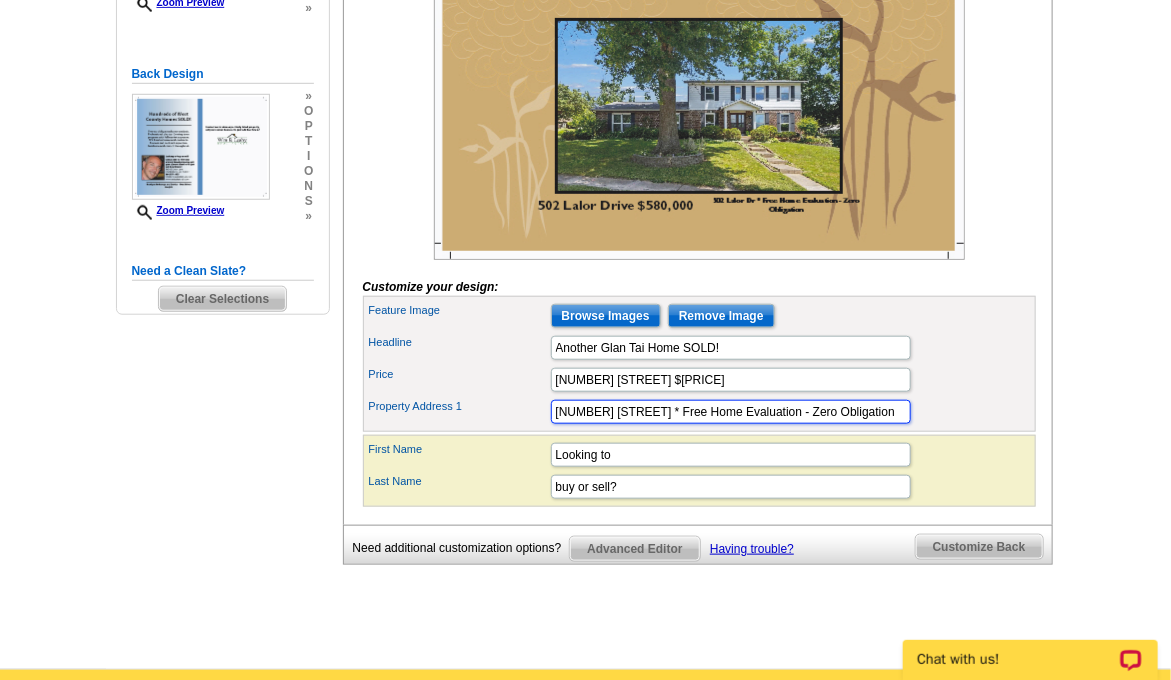 click on "Property Address 1
[NUMBER] [STREET] * Free Home Evaluation - Zero Obligation" at bounding box center [699, 412] 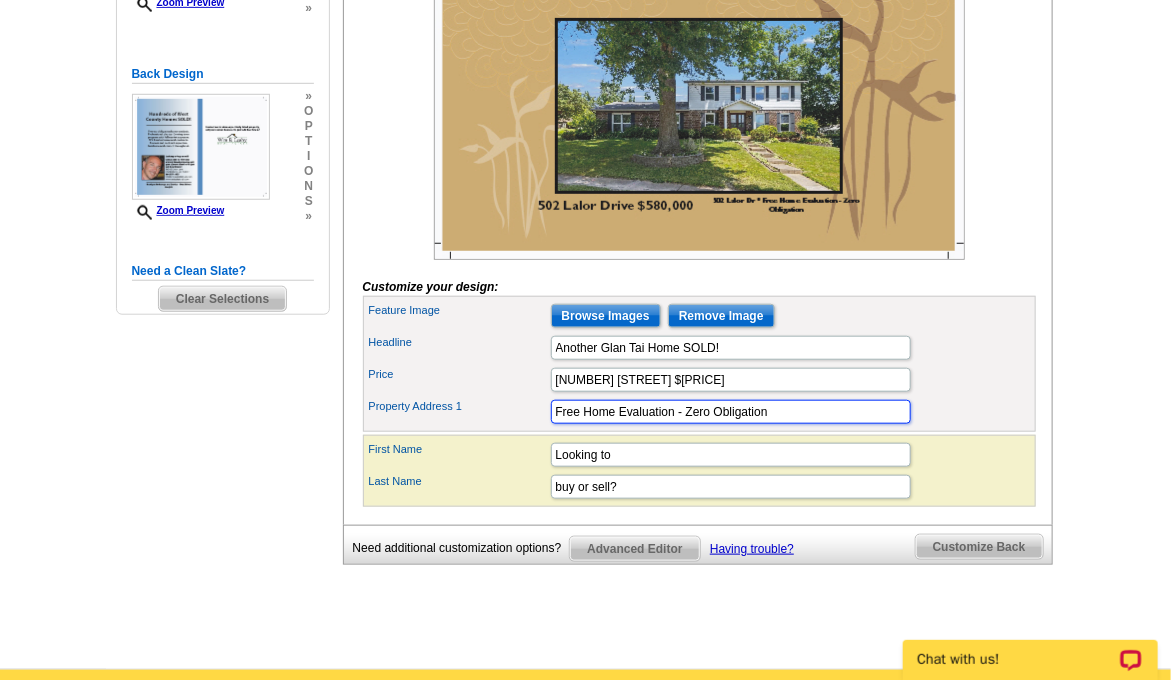 type on "Free Home Evaluation - Zero Obligation" 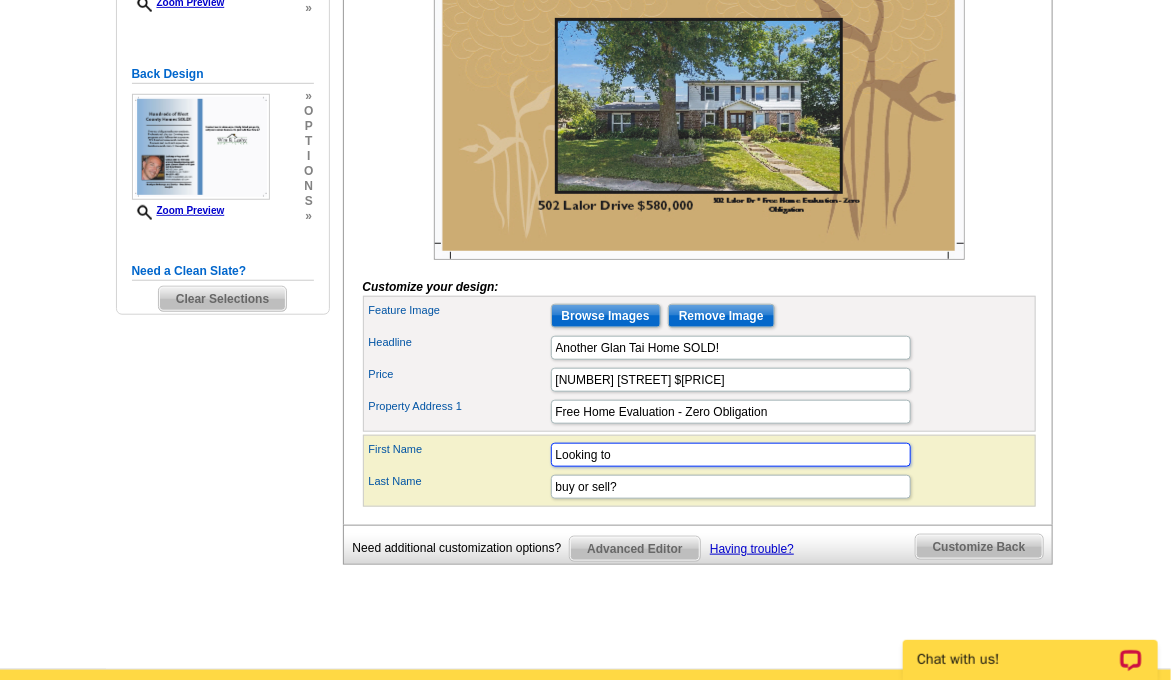 click on "Looking to" at bounding box center [731, 455] 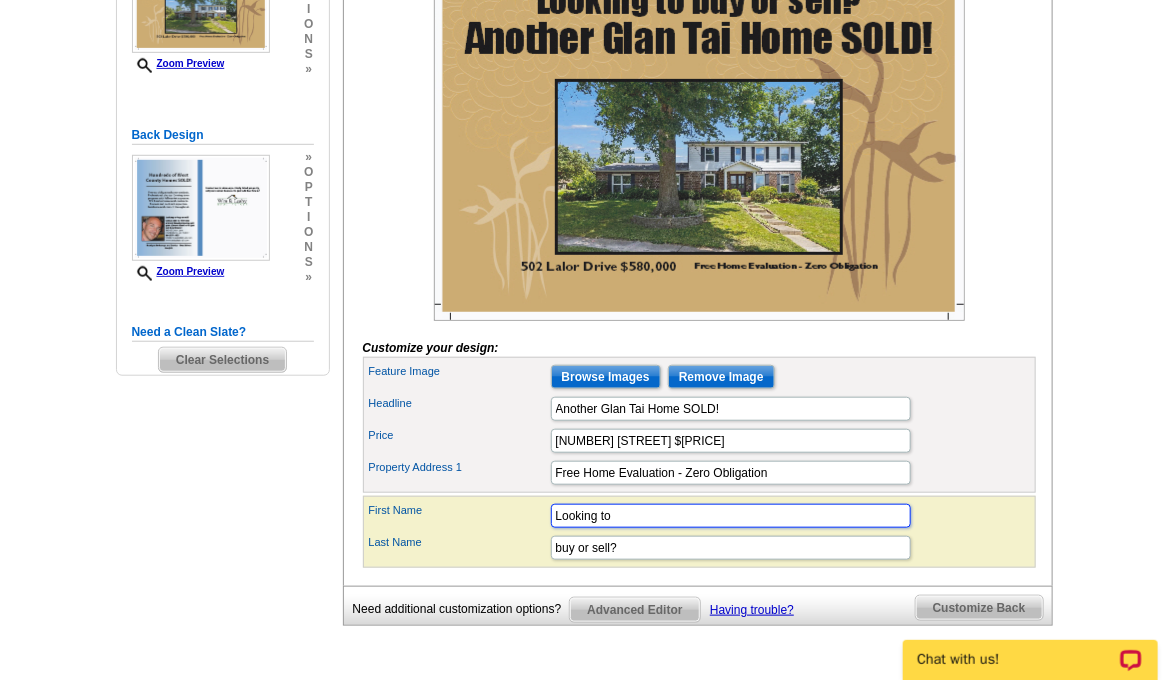 scroll, scrollTop: 424, scrollLeft: 0, axis: vertical 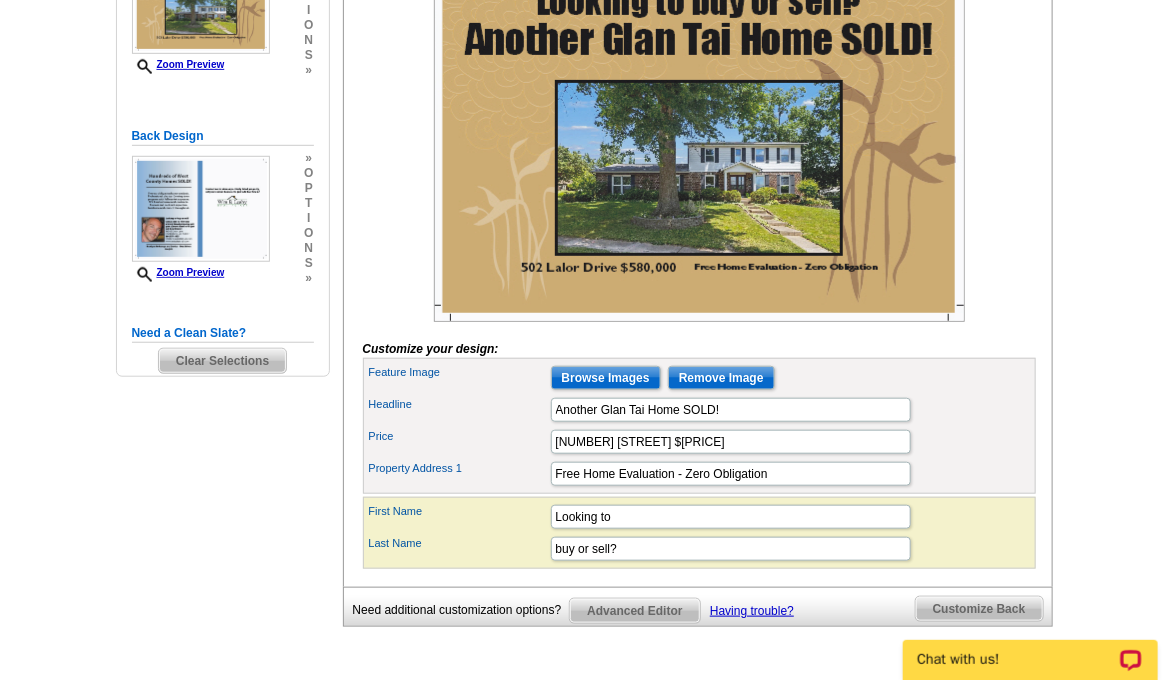 click on "Price
[NUMBER] [STREET] $[PRICE]" at bounding box center [699, 442] 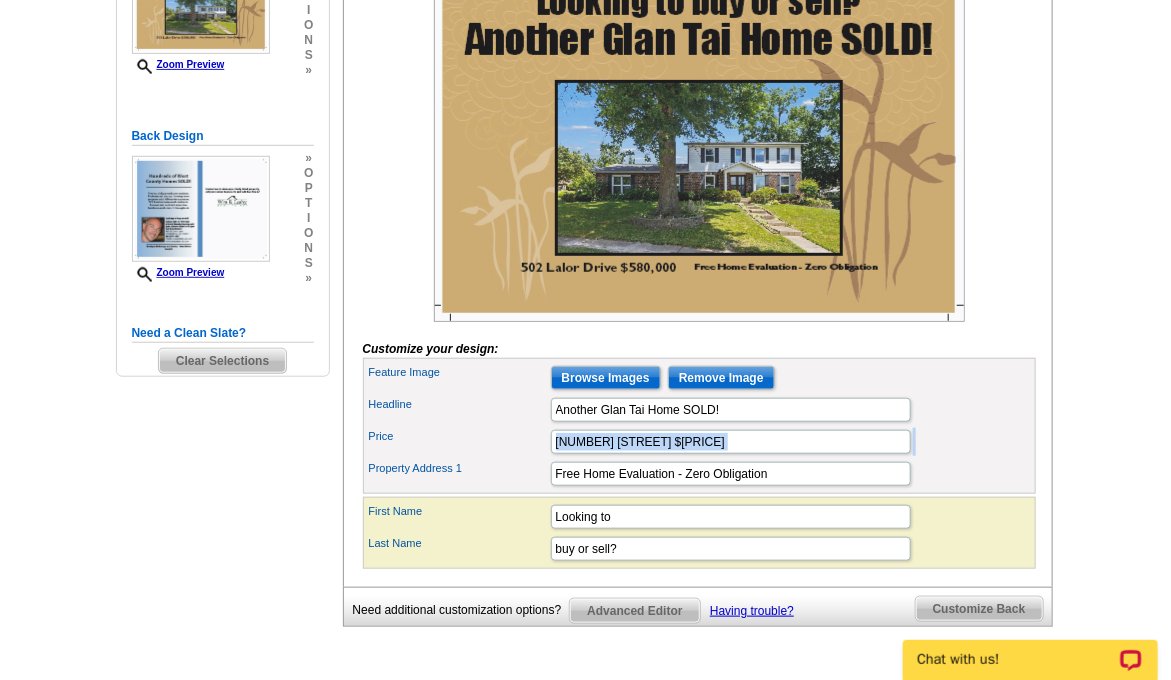 click on "Price
[NUMBER] [STREET] $[PRICE]" at bounding box center (699, 442) 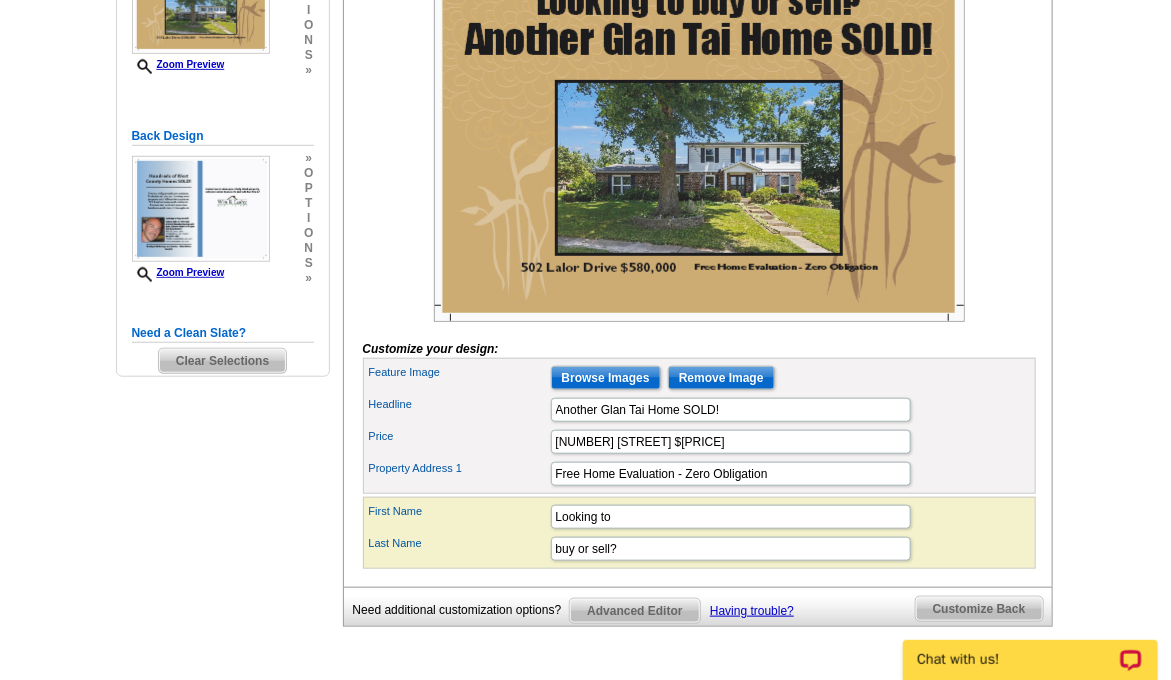 drag, startPoint x: 668, startPoint y: 481, endPoint x: 815, endPoint y: 404, distance: 165.94577 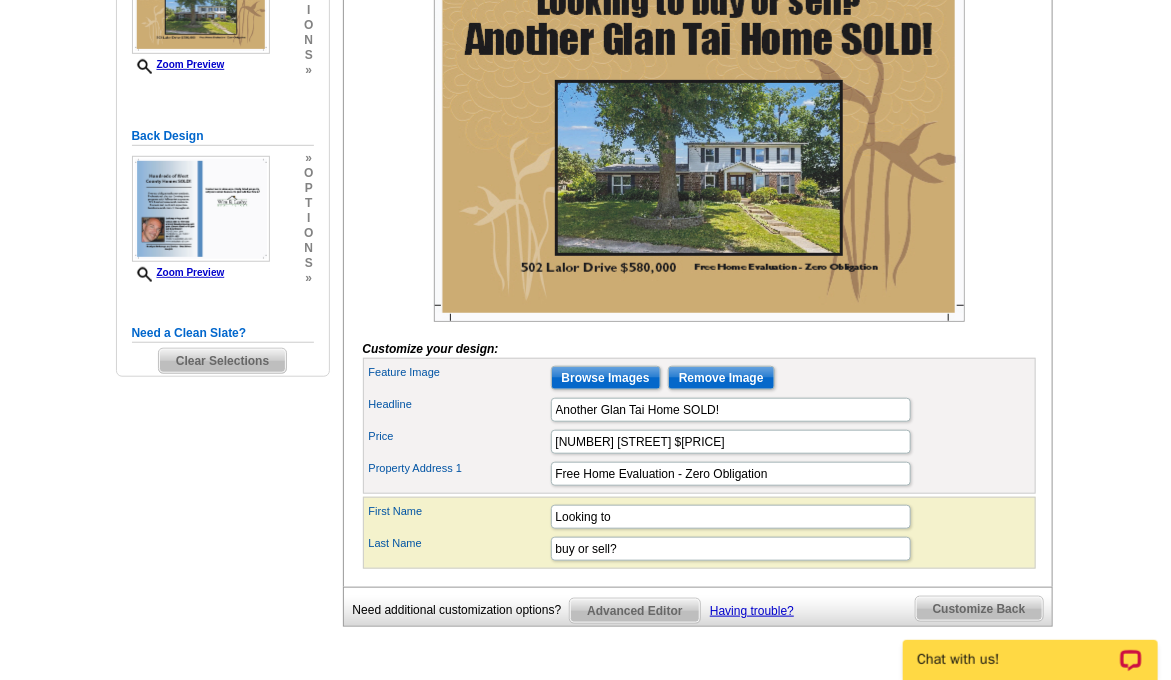 click on "Feature Image
Browse Images
Remove Image" at bounding box center [699, 378] 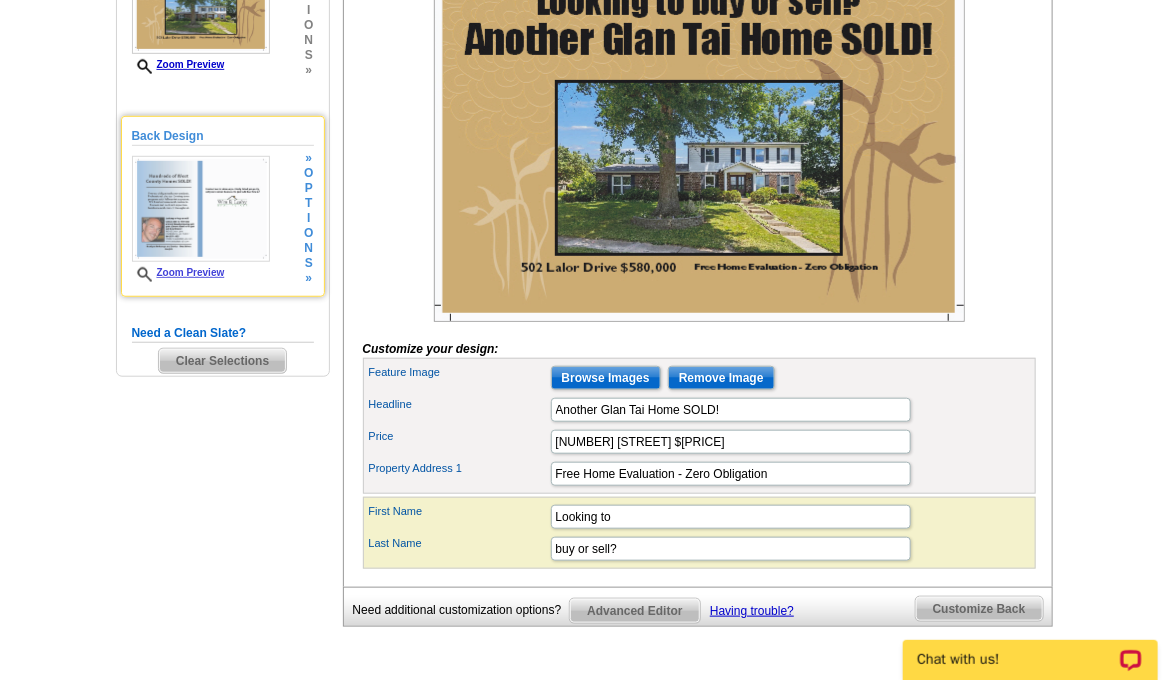 click at bounding box center [201, 209] 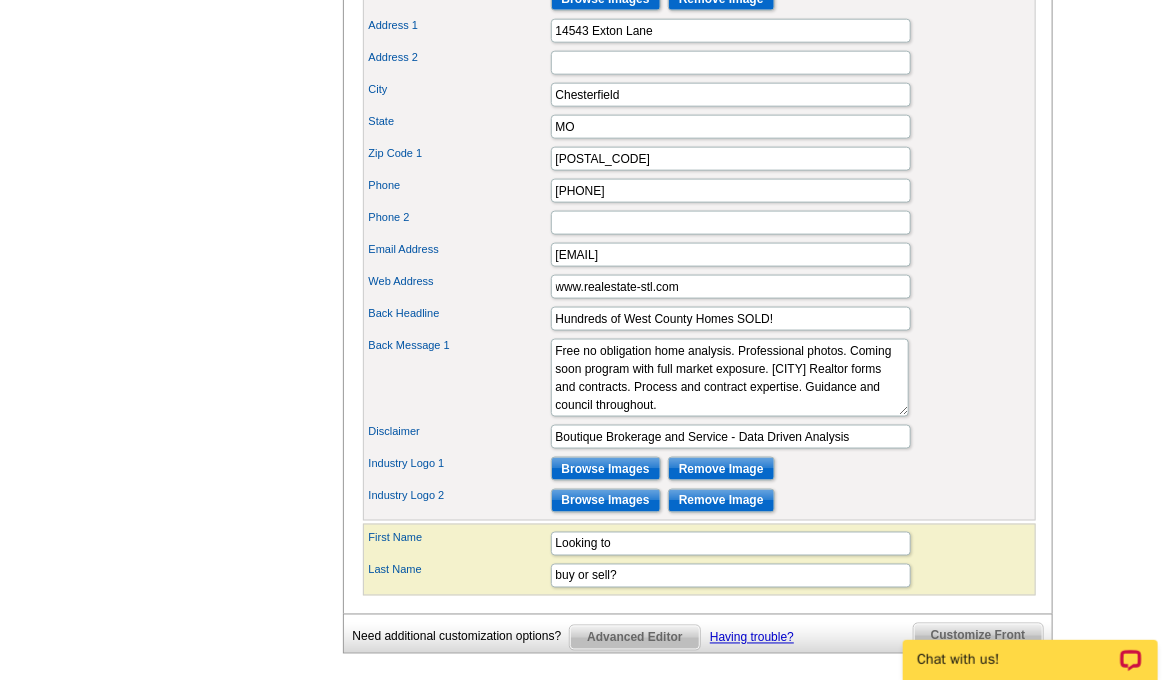 scroll, scrollTop: 868, scrollLeft: 0, axis: vertical 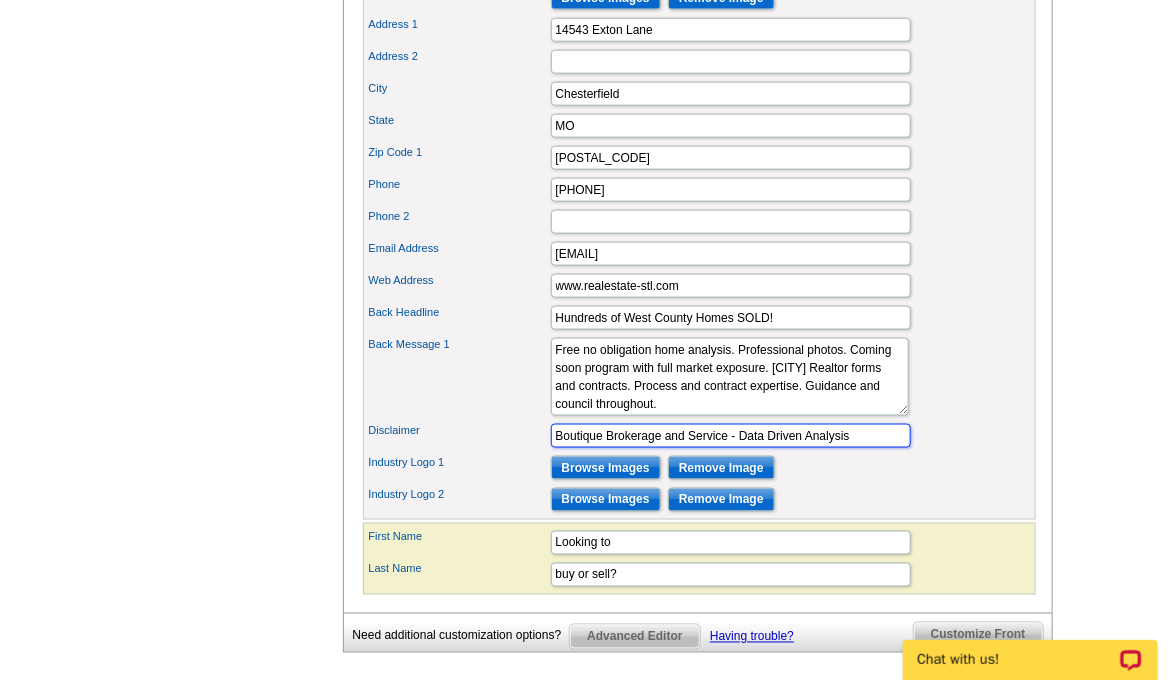 click on "Boutique Brokerage and Service - Data Driven Analysis" at bounding box center (731, 436) 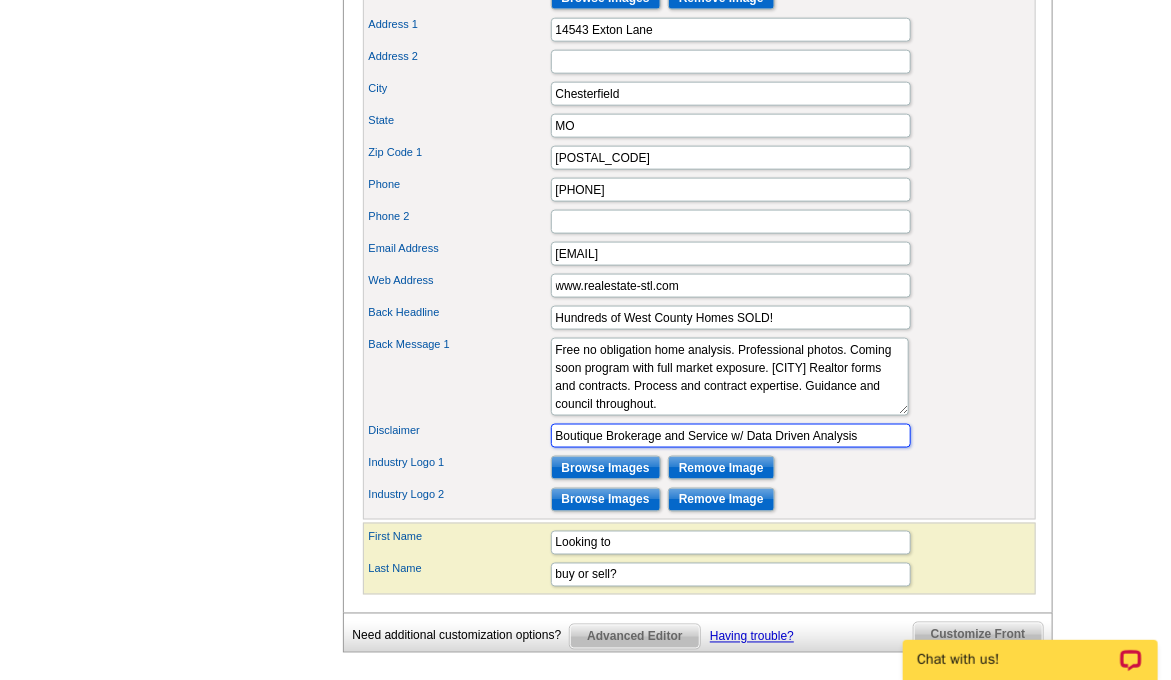 click on "Boutique Brokerage and Service w/ Data Driven Analysis" at bounding box center [731, 436] 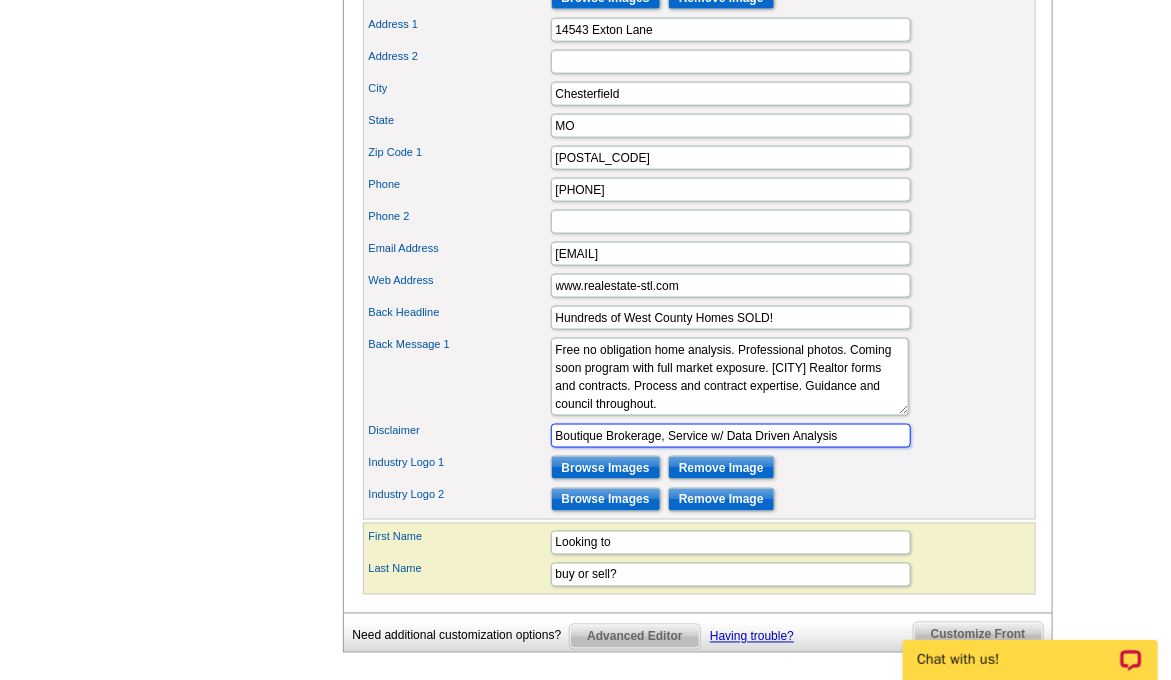 type on "Boutique Brokerage, Service w/ Data Driven Analysis" 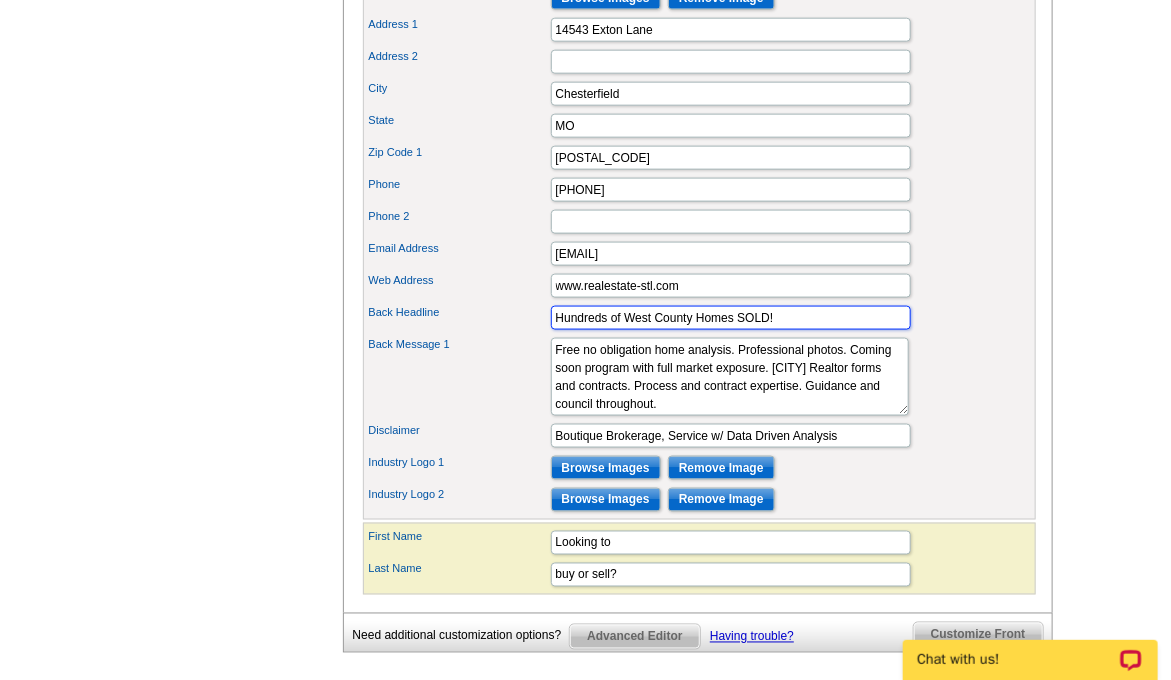 click on "Hundreds of West County Homes SOLD!" at bounding box center (731, 318) 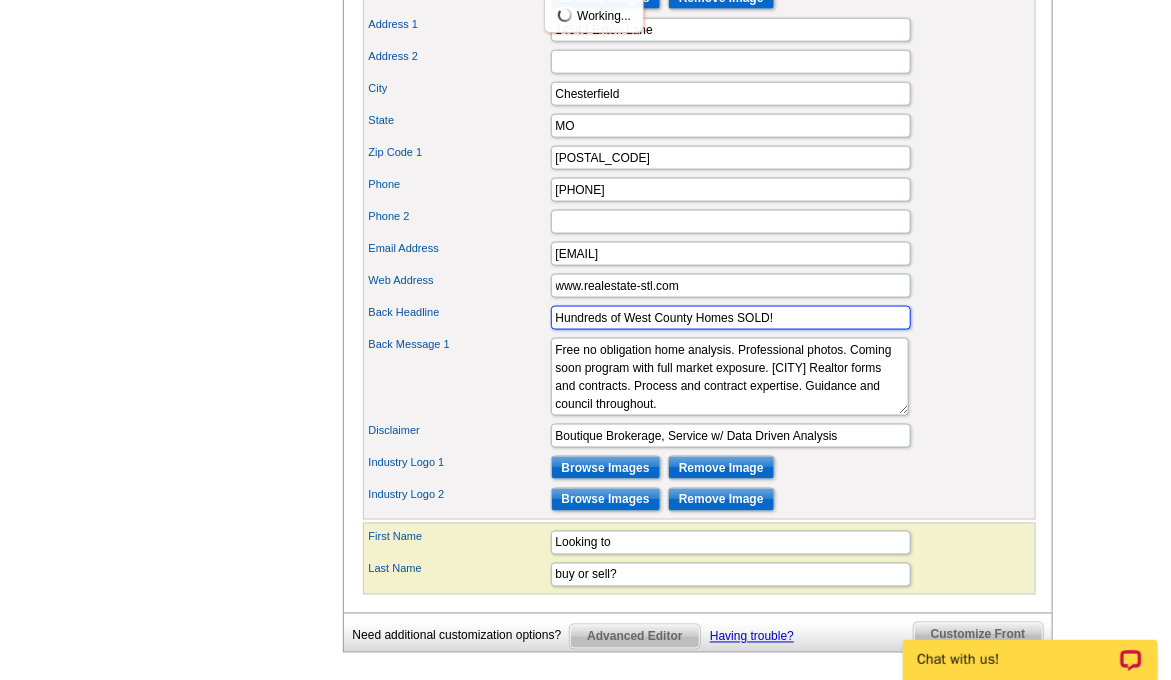 click on "Hundreds of West County Homes SOLD!" at bounding box center (731, 318) 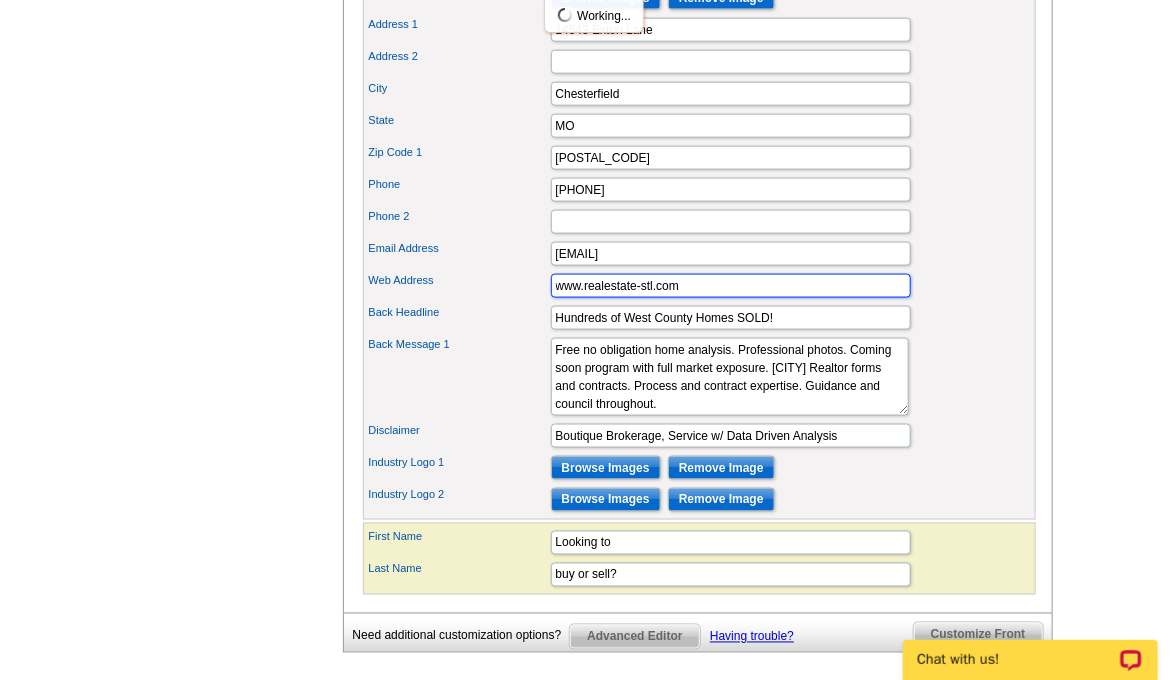 click on "www.realestate-stl.com" at bounding box center (731, 286) 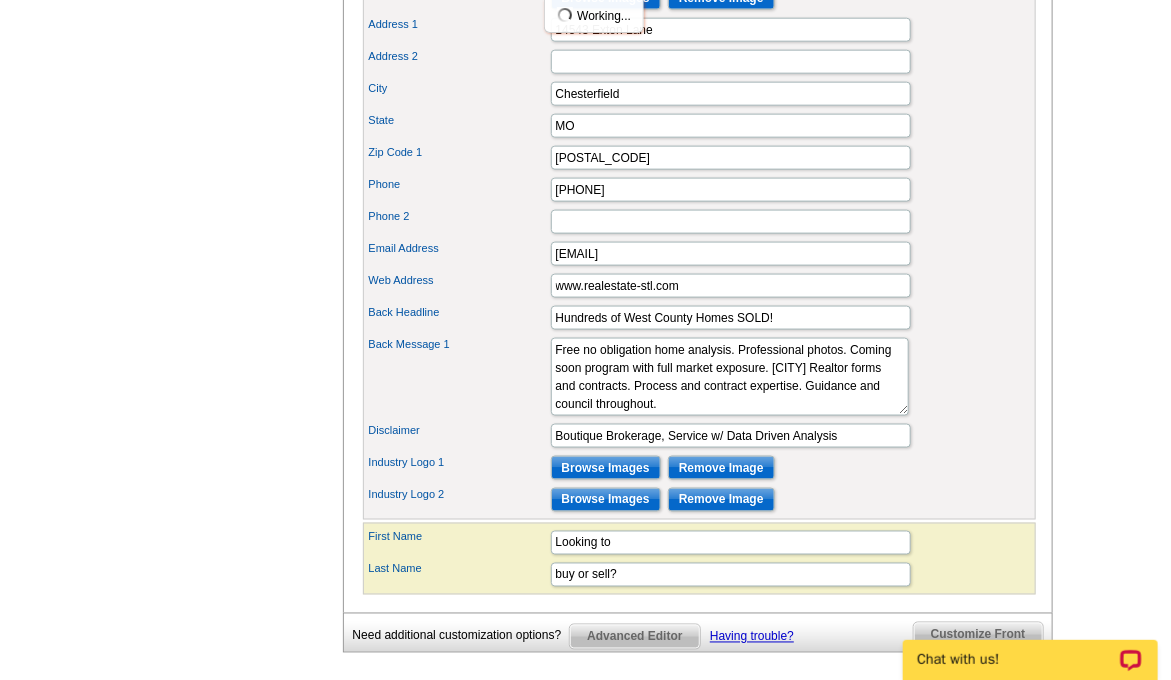 click on "Email Address
[EMAIL]" at bounding box center [699, 254] 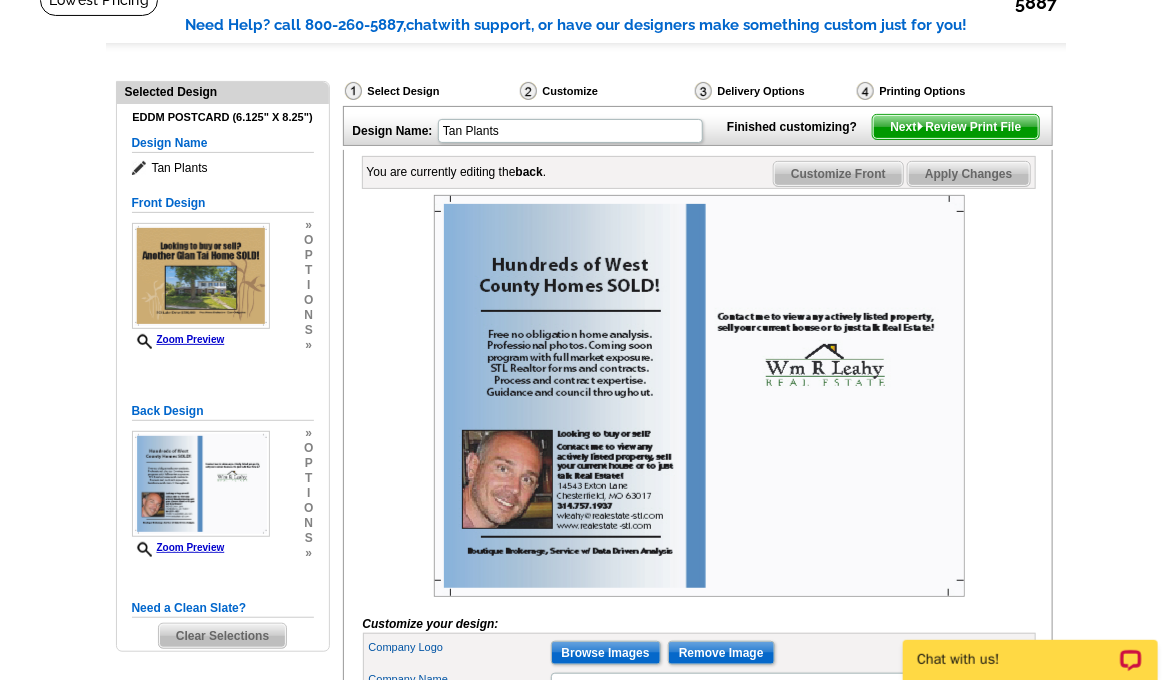 scroll, scrollTop: 150, scrollLeft: 0, axis: vertical 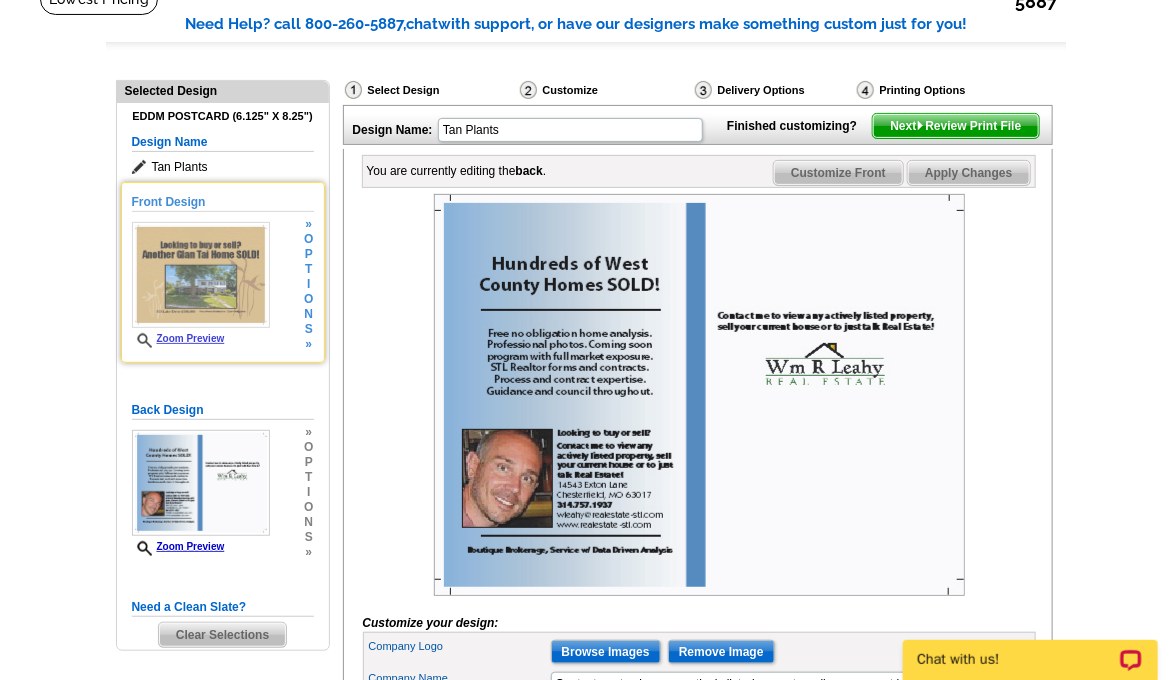 click at bounding box center (201, 275) 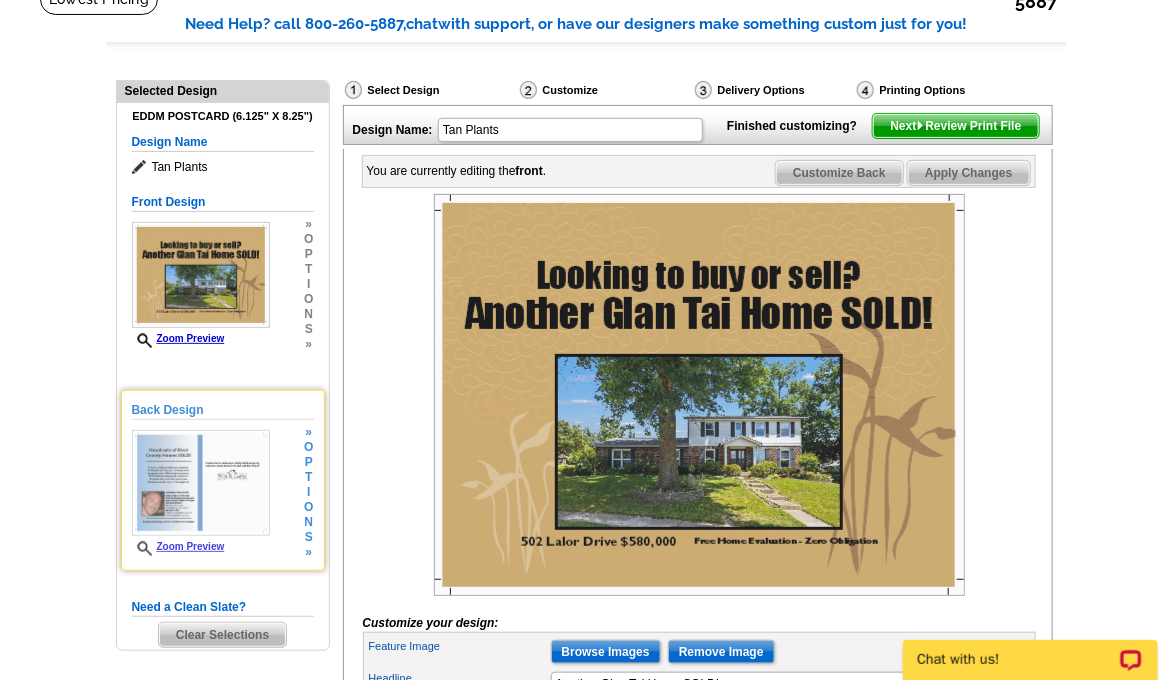 click at bounding box center [201, 483] 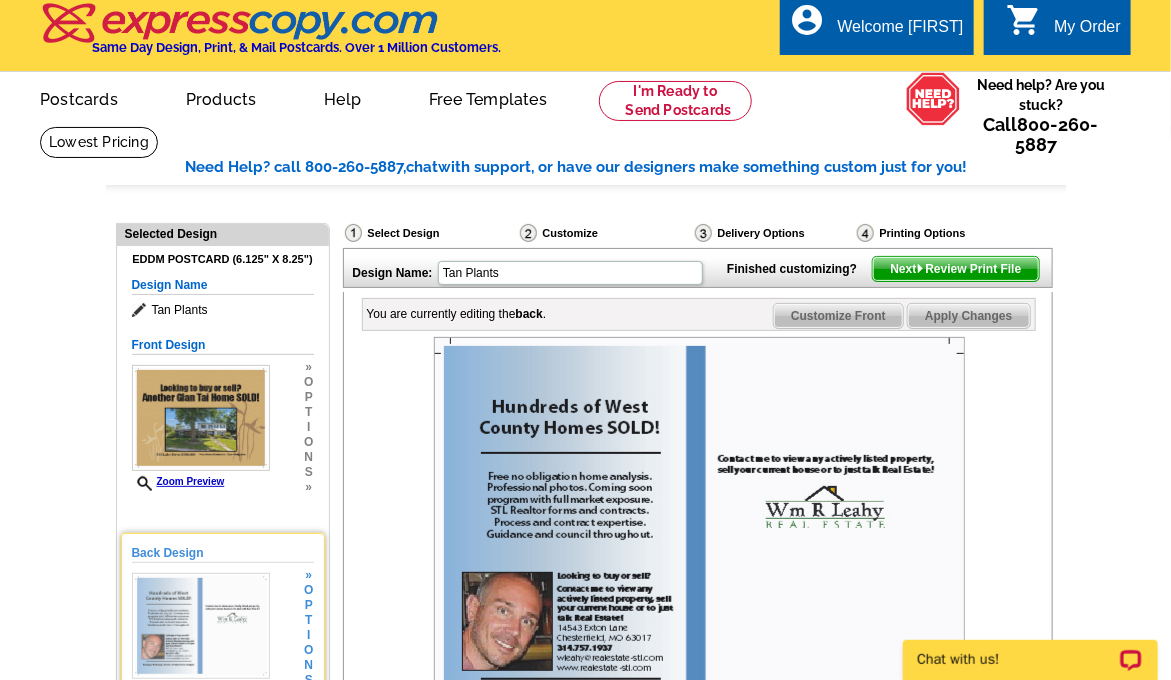 scroll, scrollTop: 0, scrollLeft: 0, axis: both 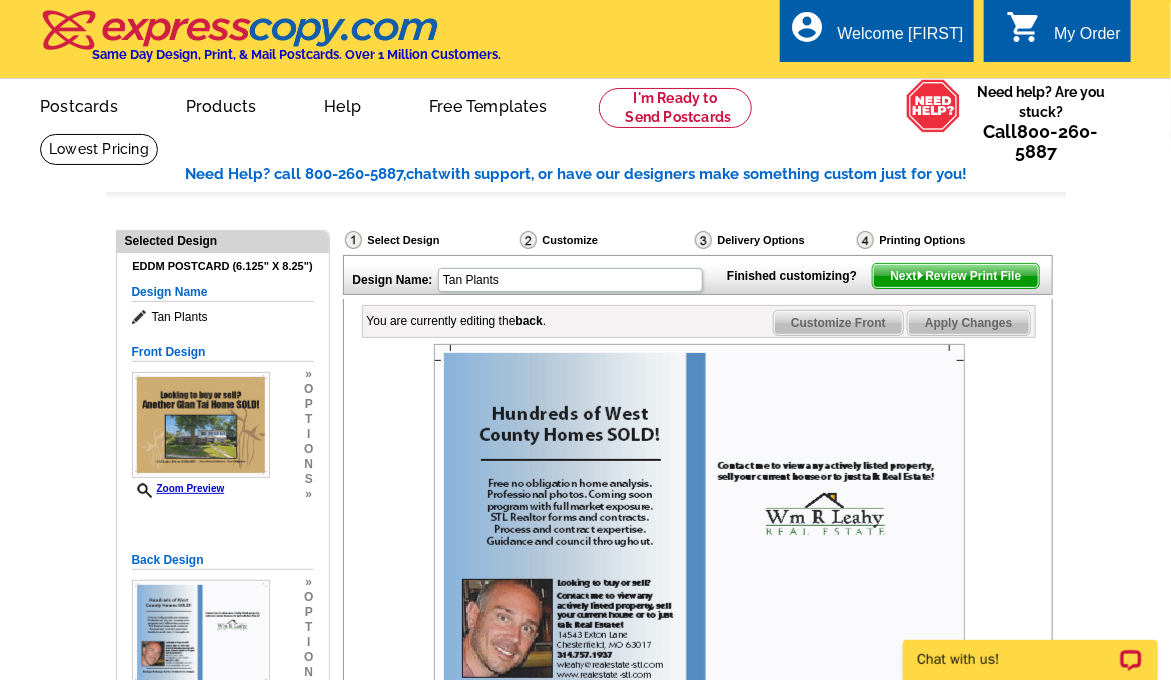 click on "Next   Review Print File" at bounding box center (955, 276) 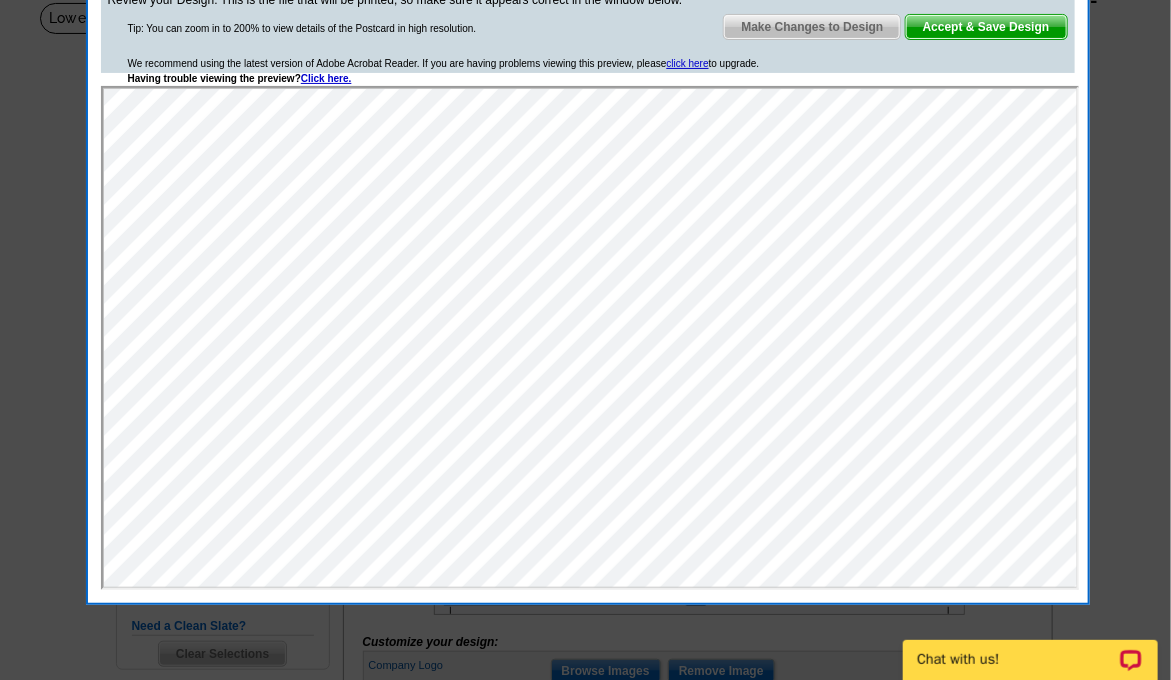 scroll, scrollTop: 130, scrollLeft: 0, axis: vertical 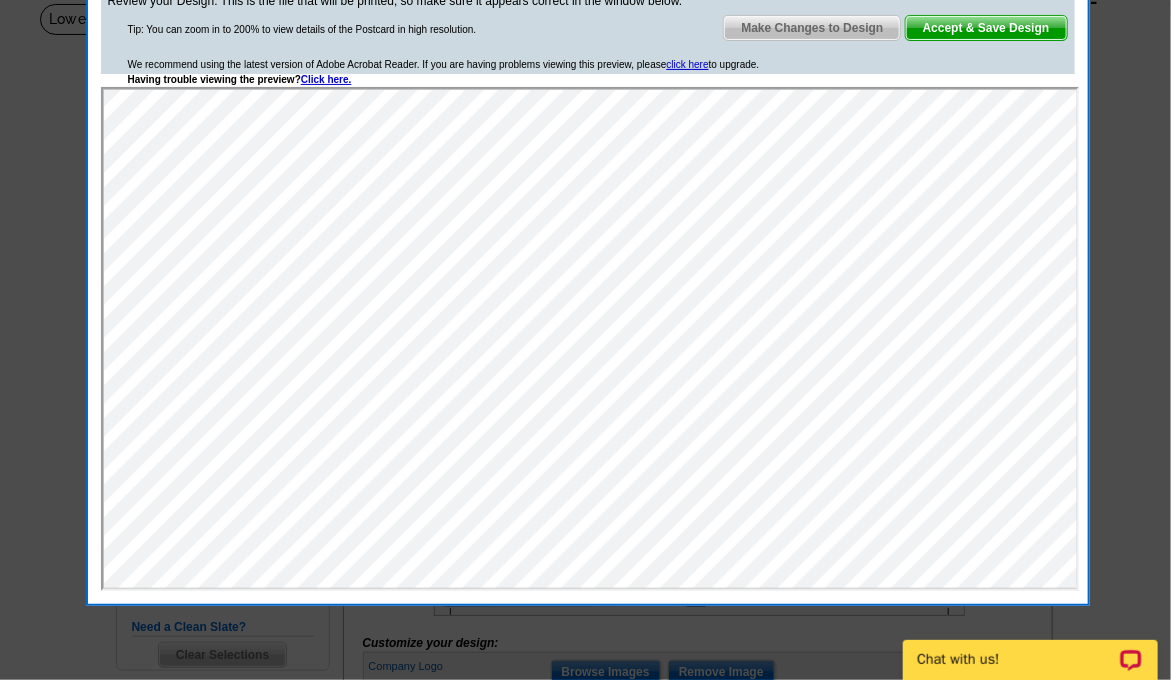 click on "Accept & Save Design" at bounding box center (986, 28) 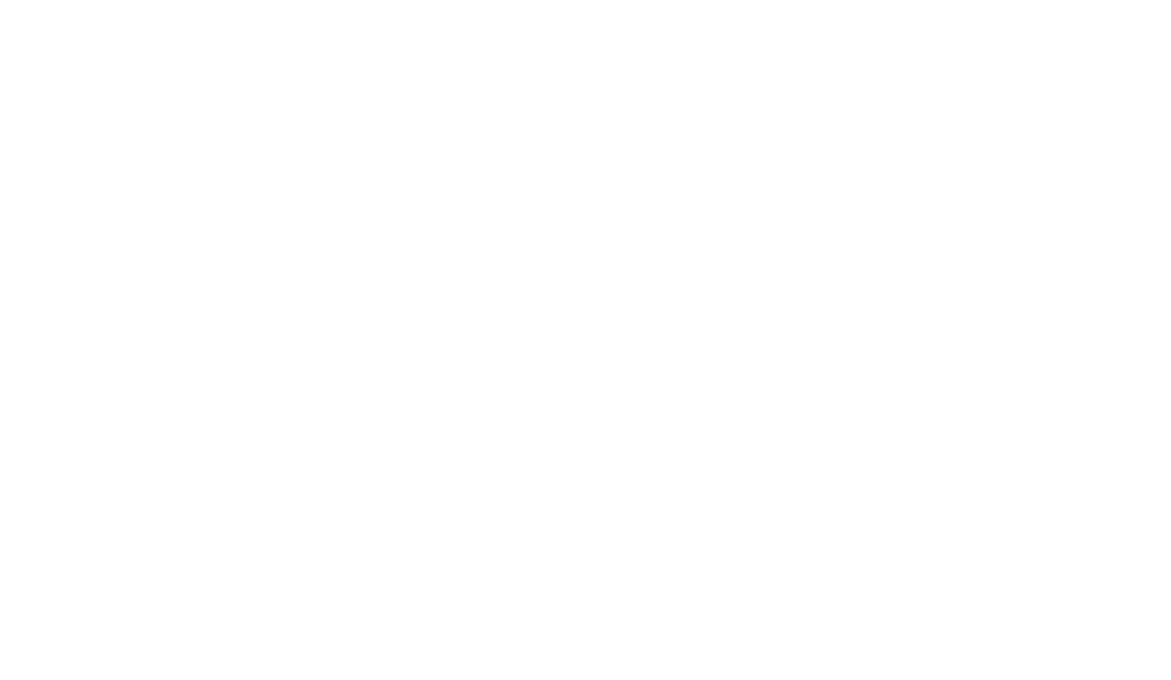 scroll, scrollTop: 0, scrollLeft: 0, axis: both 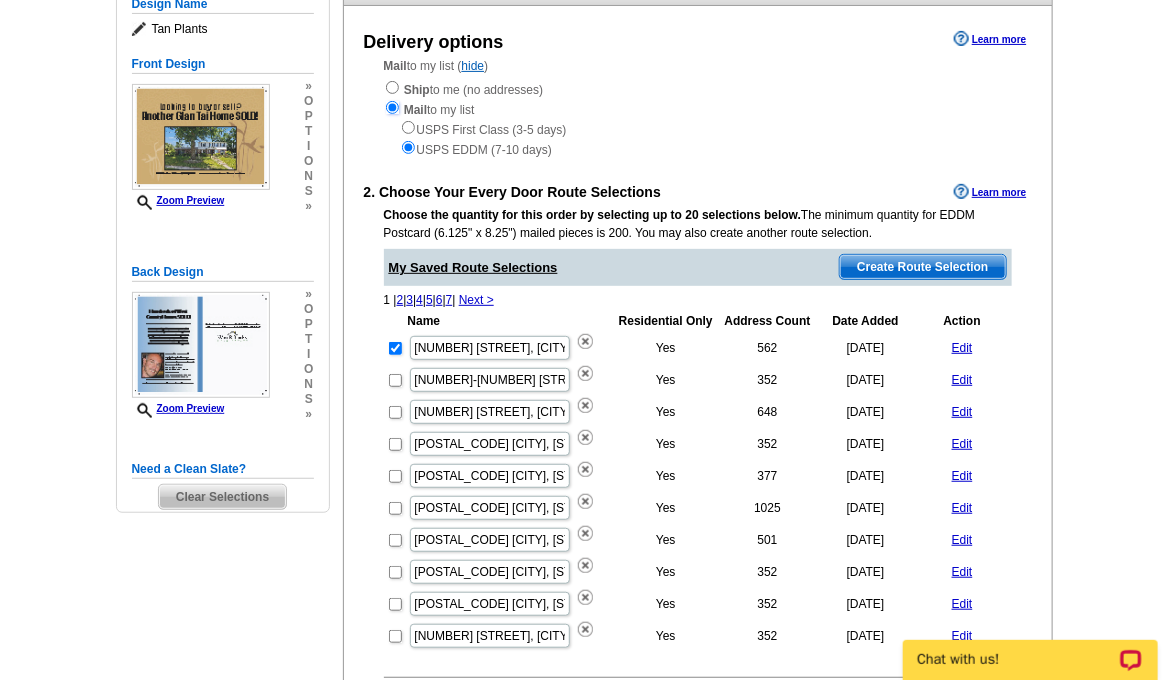 click at bounding box center (392, 107) 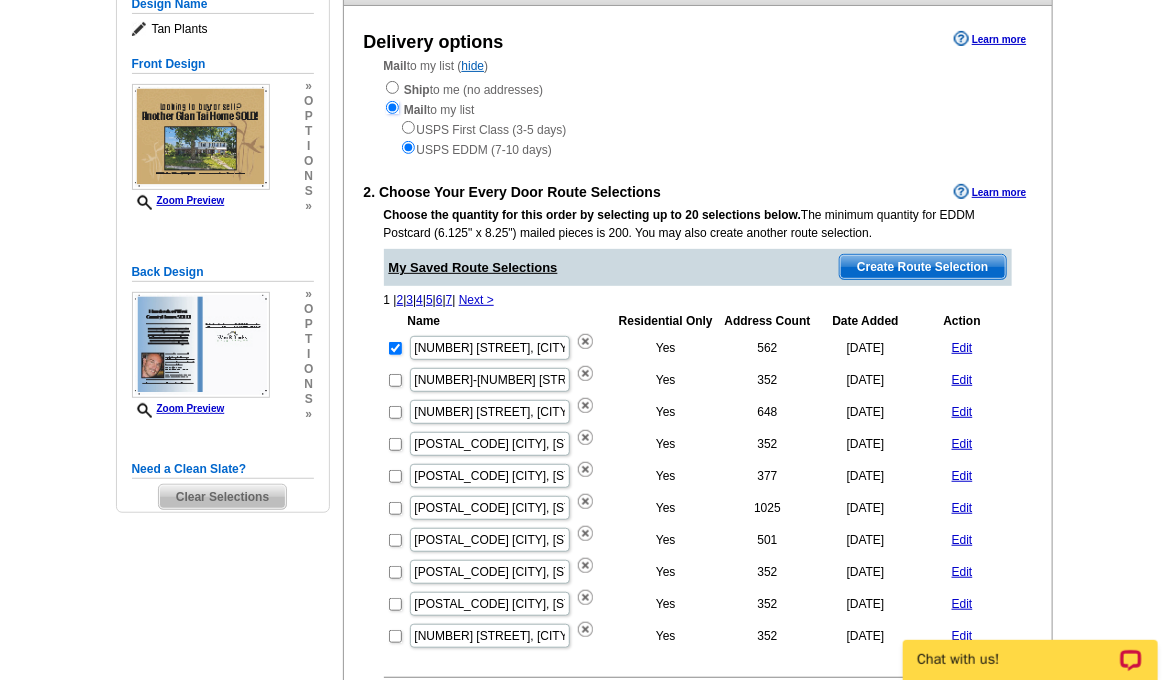 radio on "true" 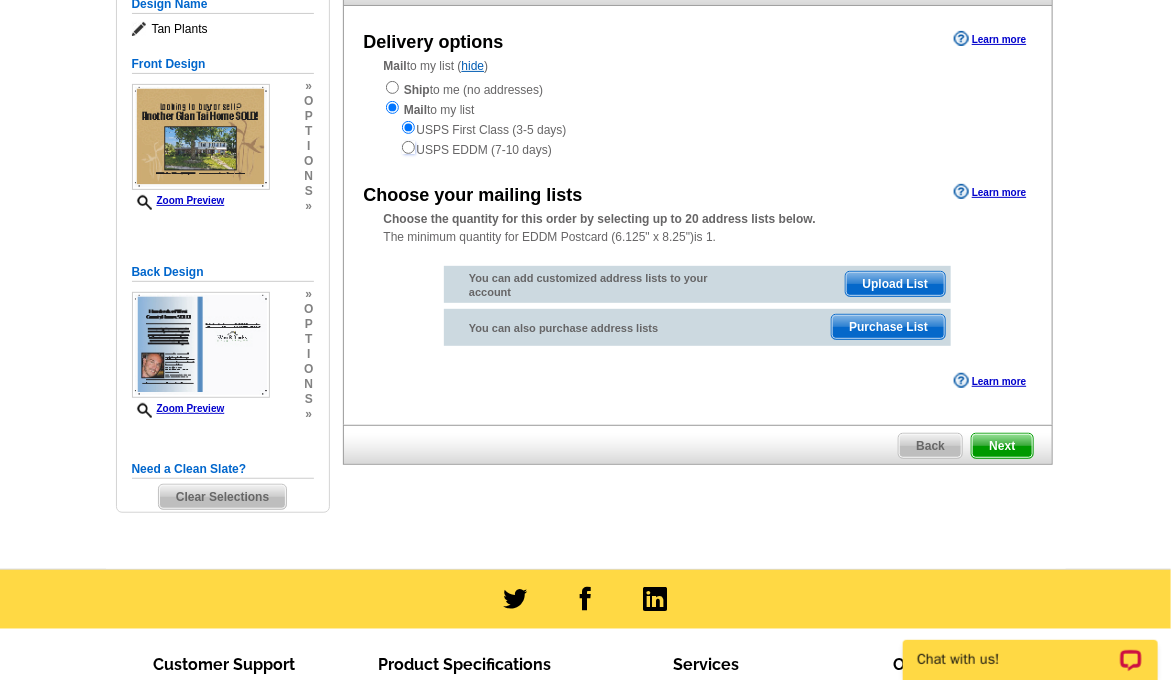 click at bounding box center (408, 147) 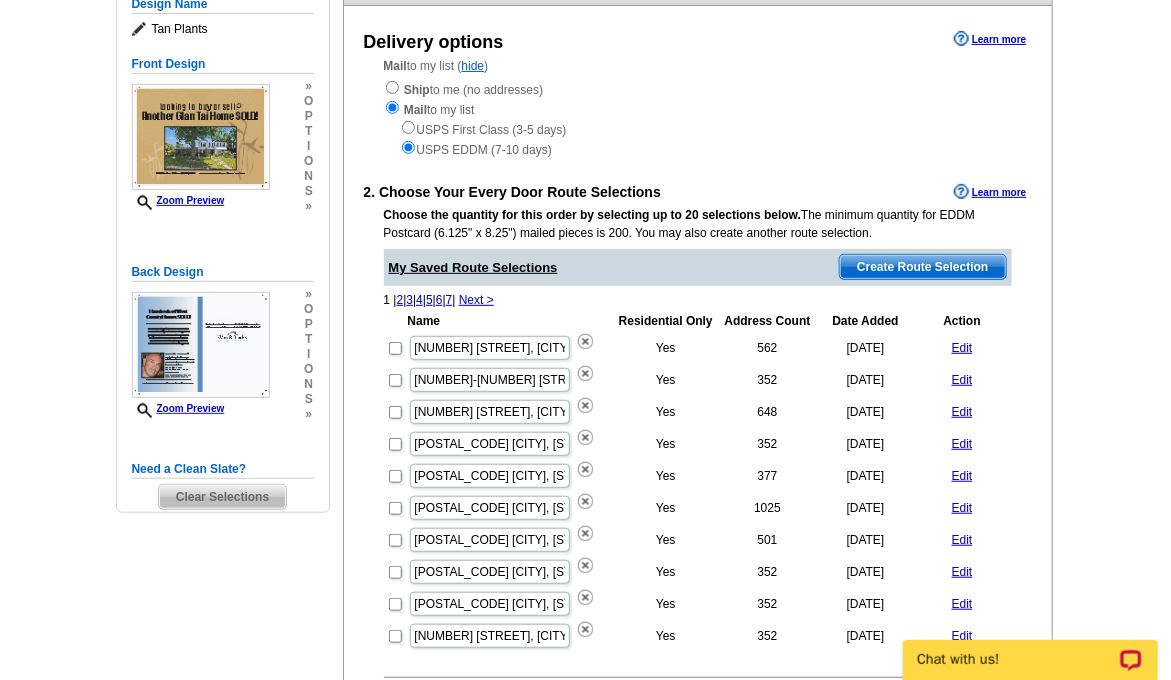 click on "Edit" at bounding box center (962, 348) 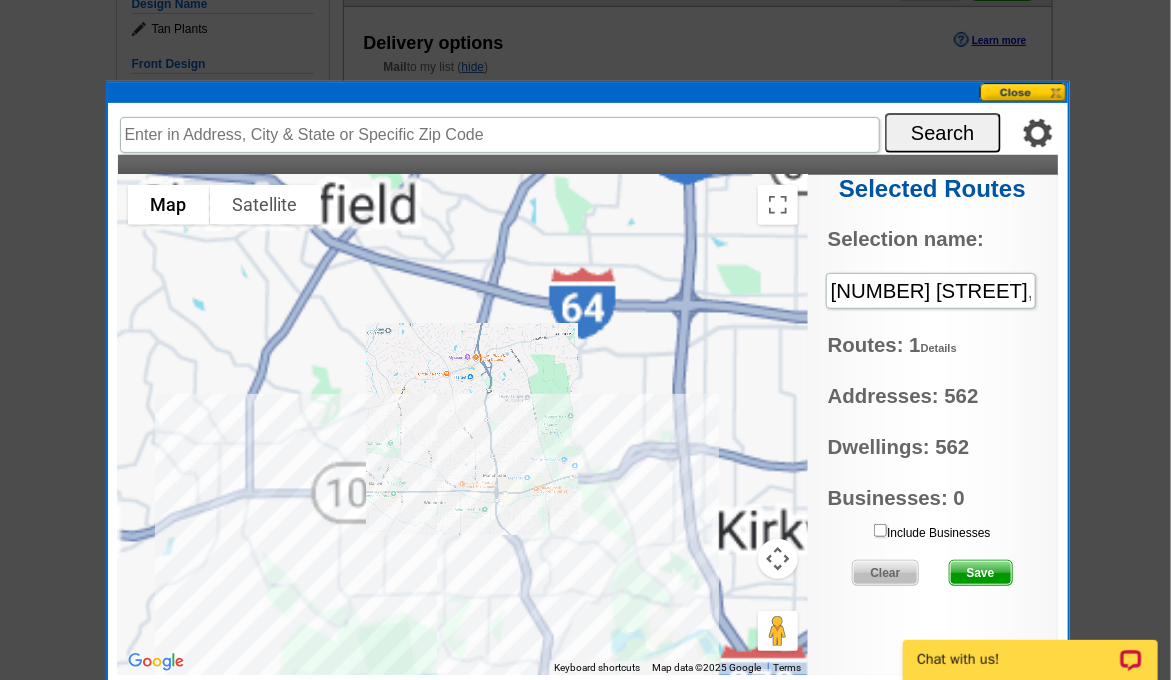 type on "[POSTAL_CODE] [CITY], [STATE], [COUNTRY]" 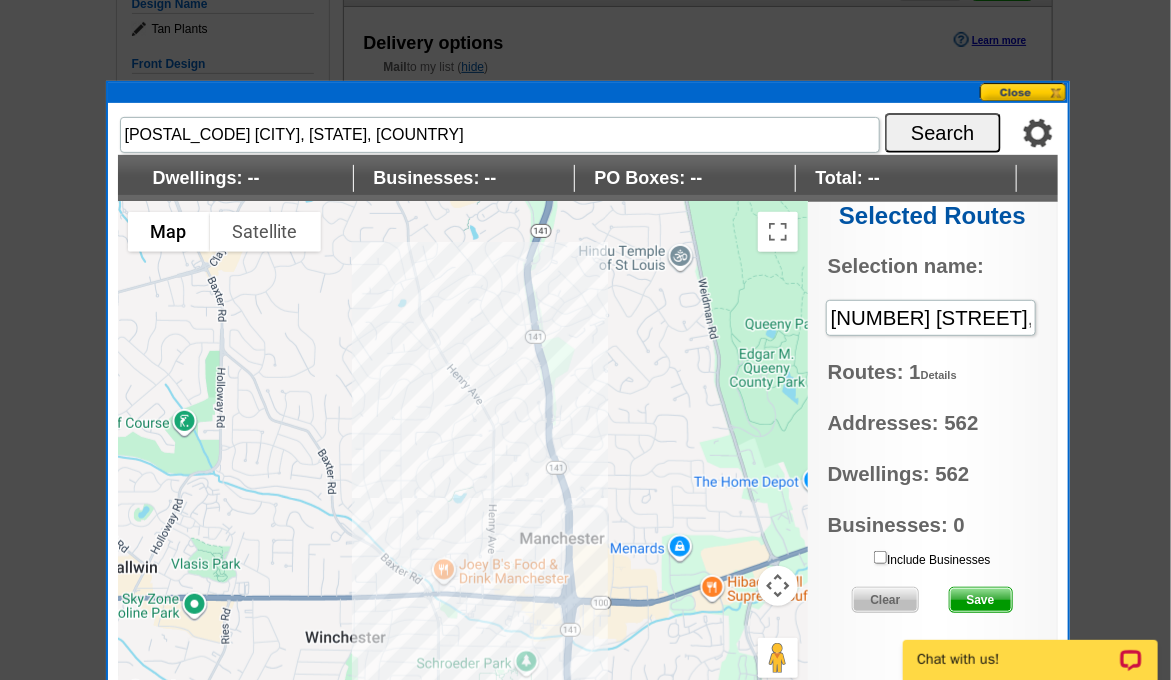 click at bounding box center [778, 586] 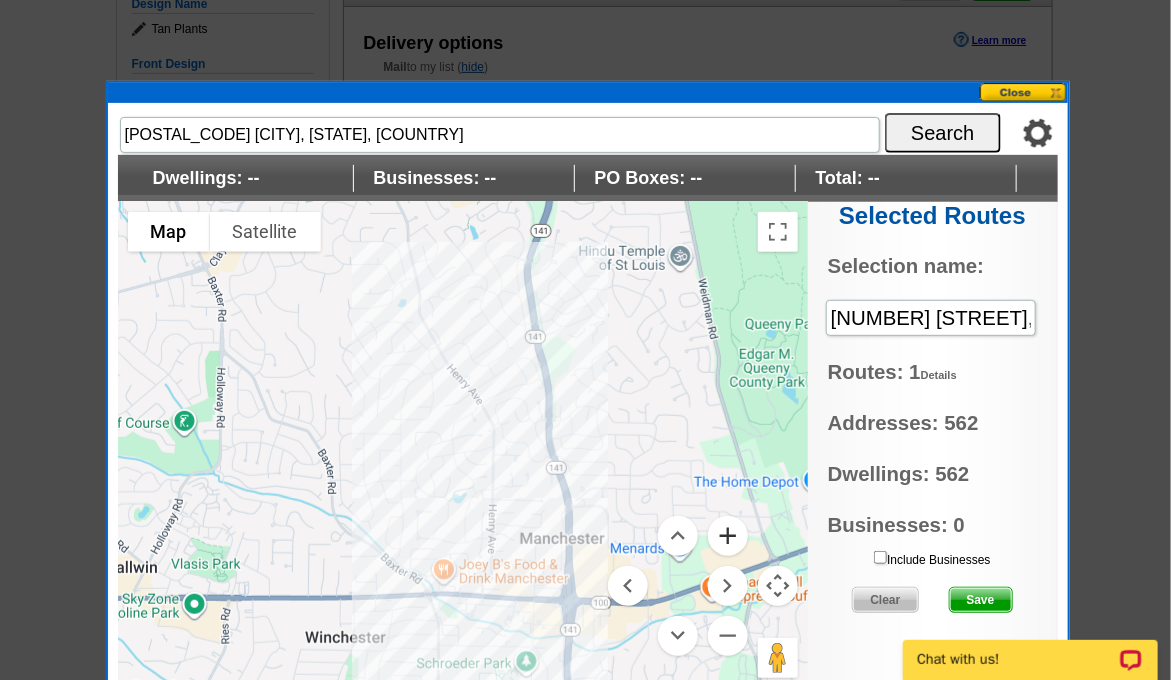click at bounding box center (728, 536) 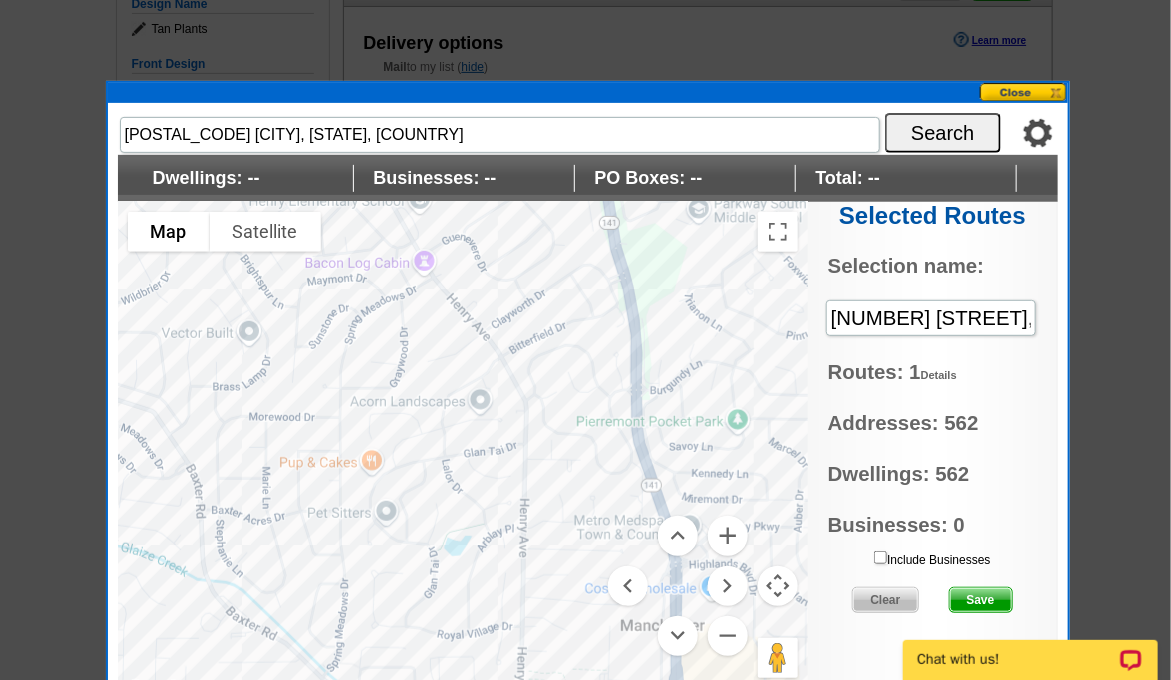 click on "Save" at bounding box center (981, 600) 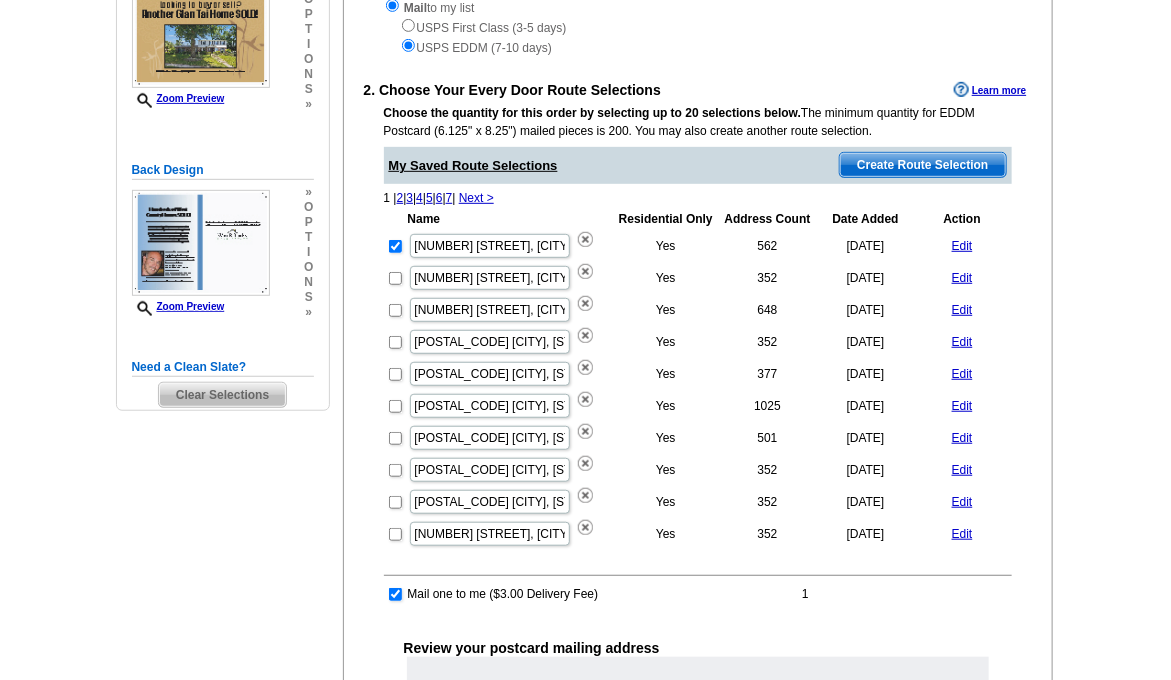 scroll, scrollTop: 520, scrollLeft: 0, axis: vertical 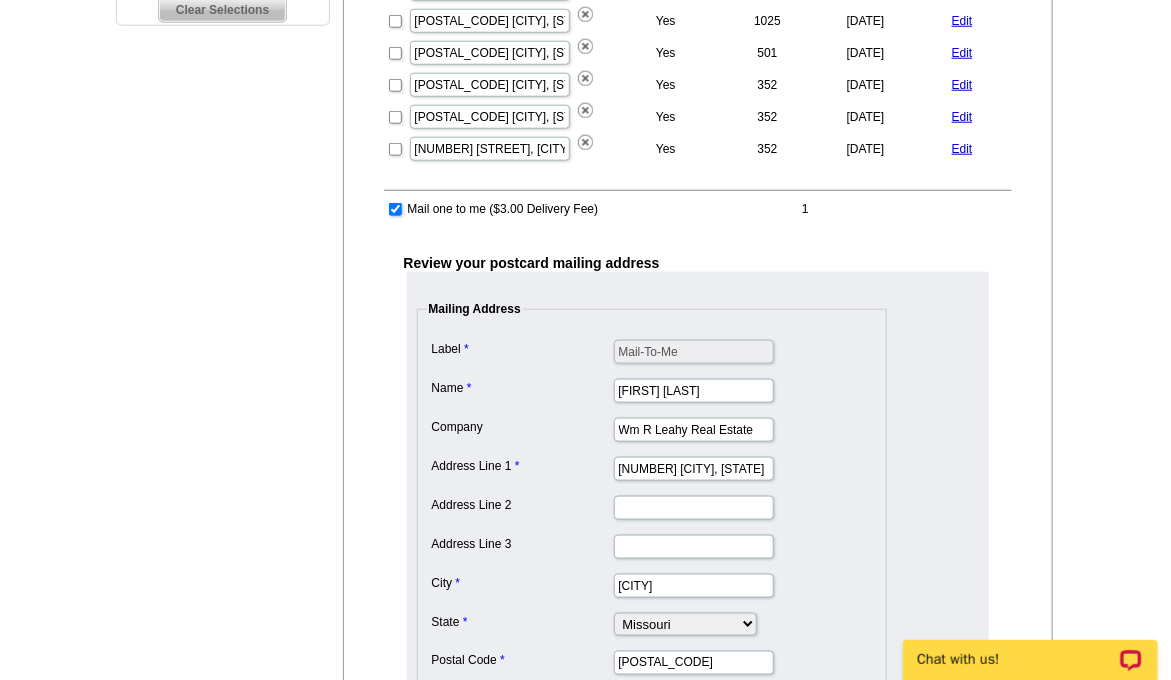 click at bounding box center (395, 209) 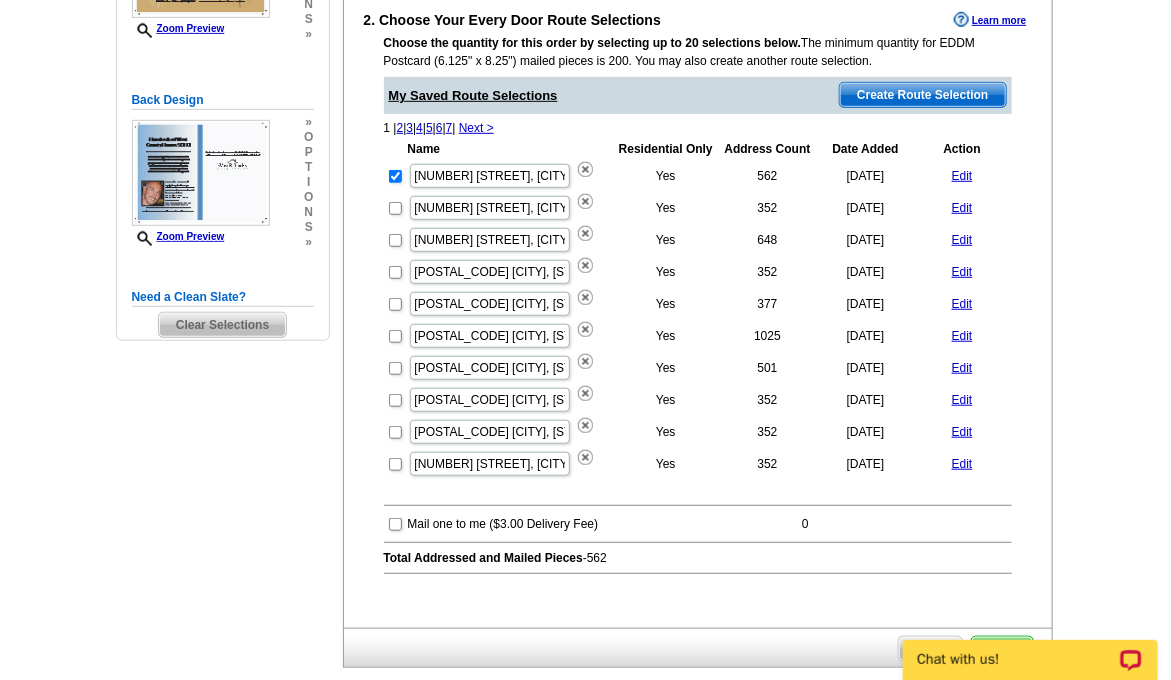 scroll, scrollTop: 387, scrollLeft: 0, axis: vertical 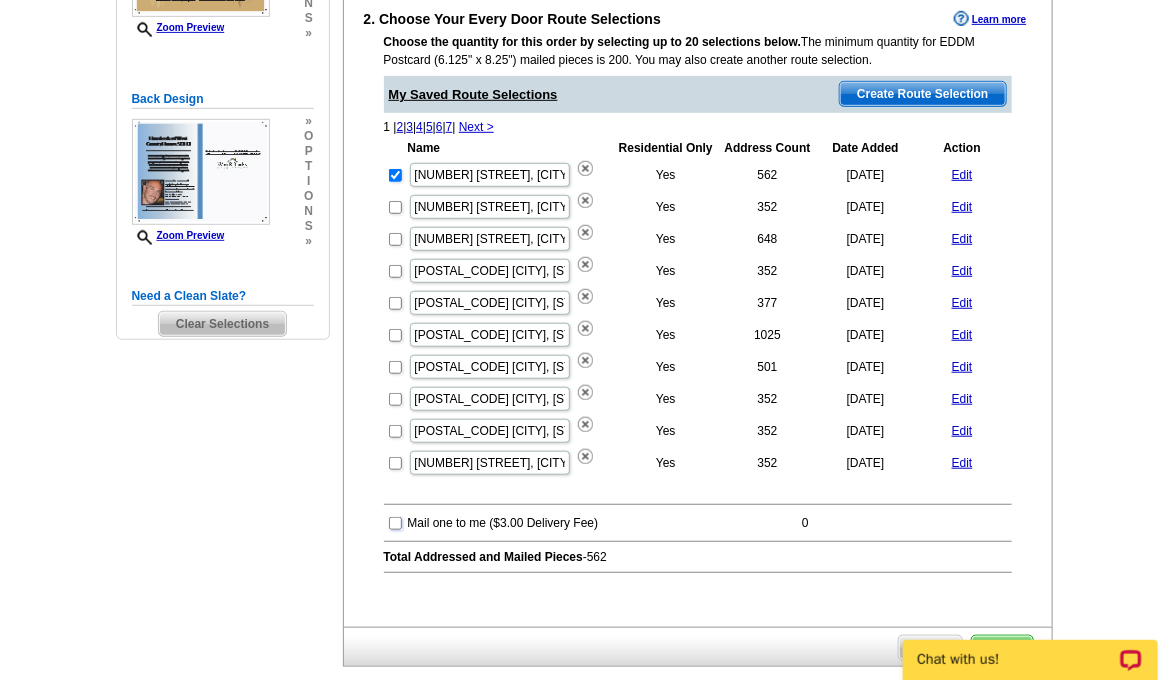 click at bounding box center (395, 523) 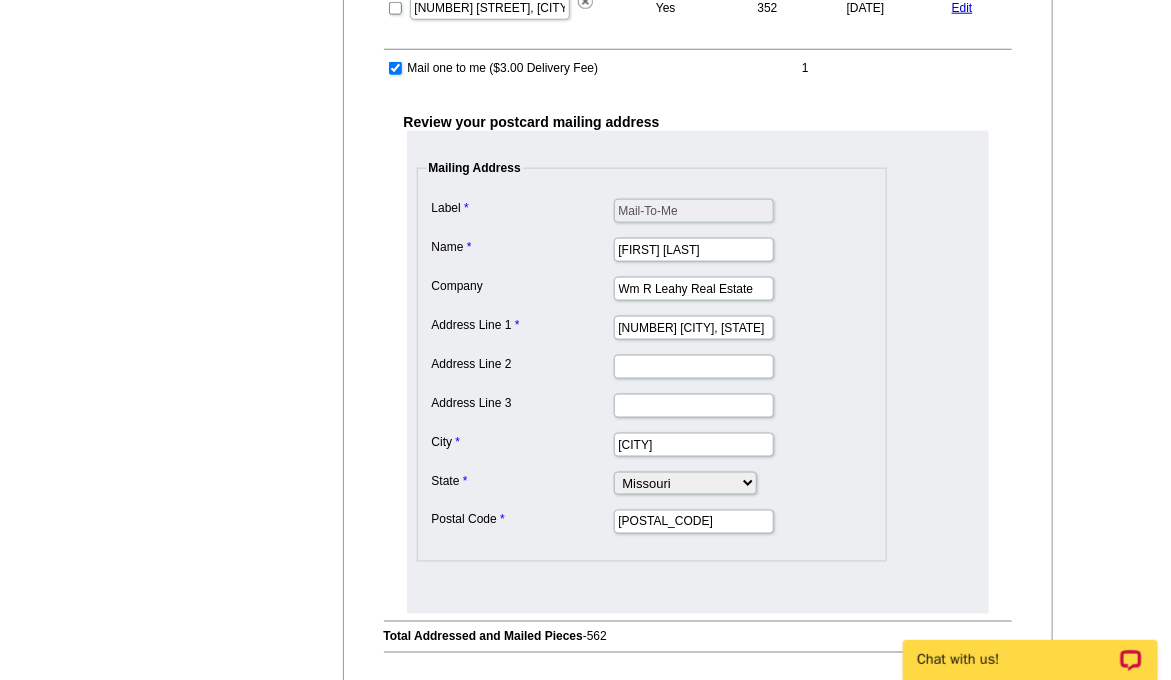 scroll, scrollTop: 993, scrollLeft: 0, axis: vertical 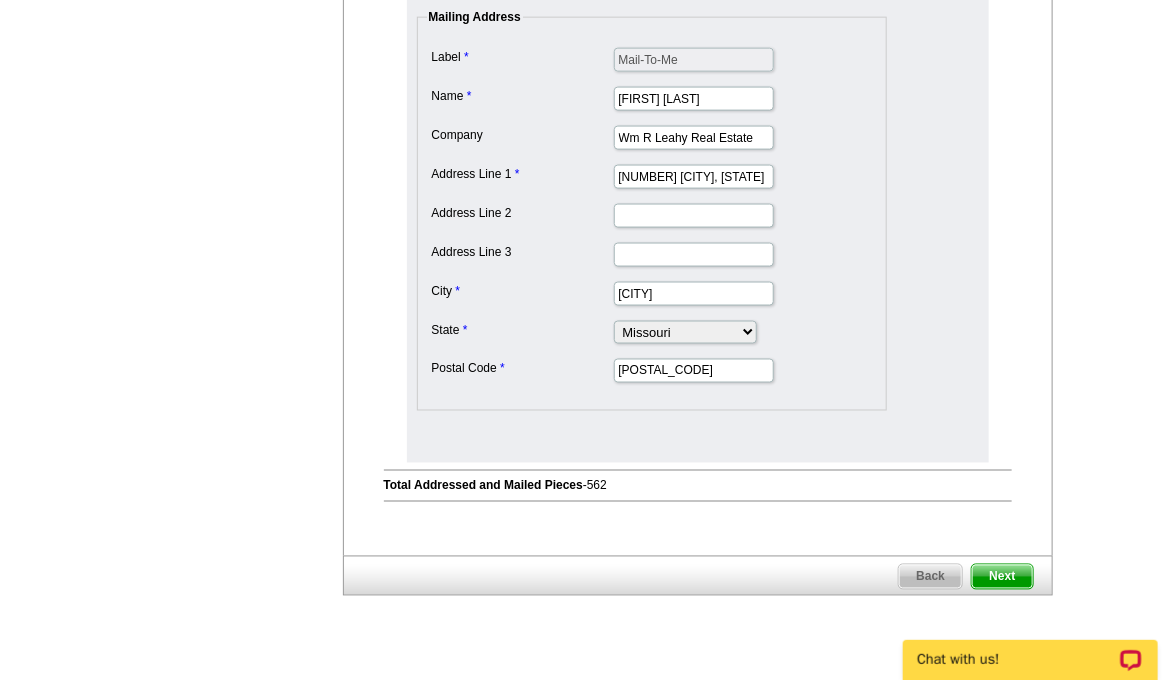 click on "Next" at bounding box center (1002, 577) 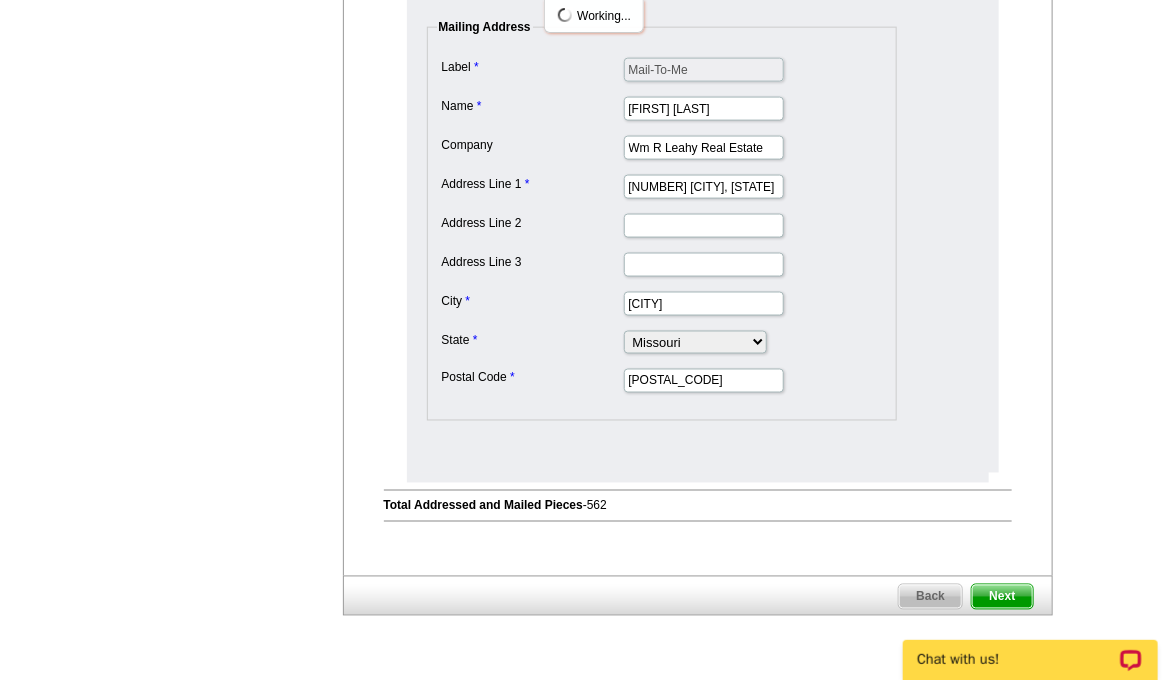 scroll, scrollTop: 0, scrollLeft: 0, axis: both 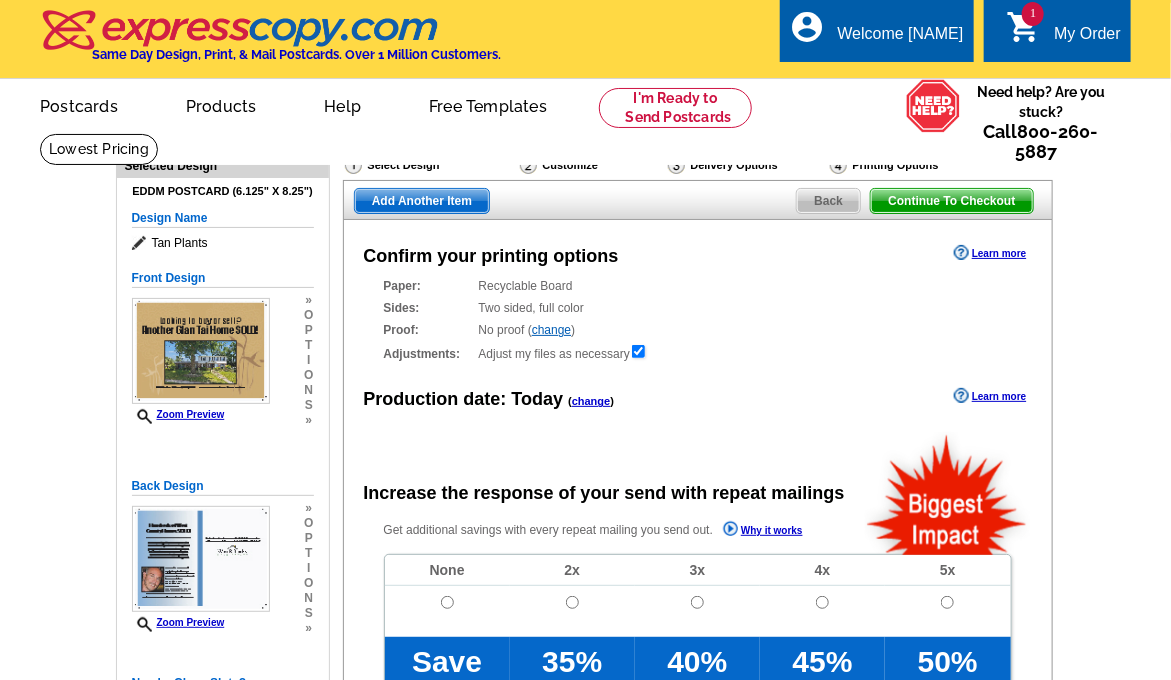 radio on "false" 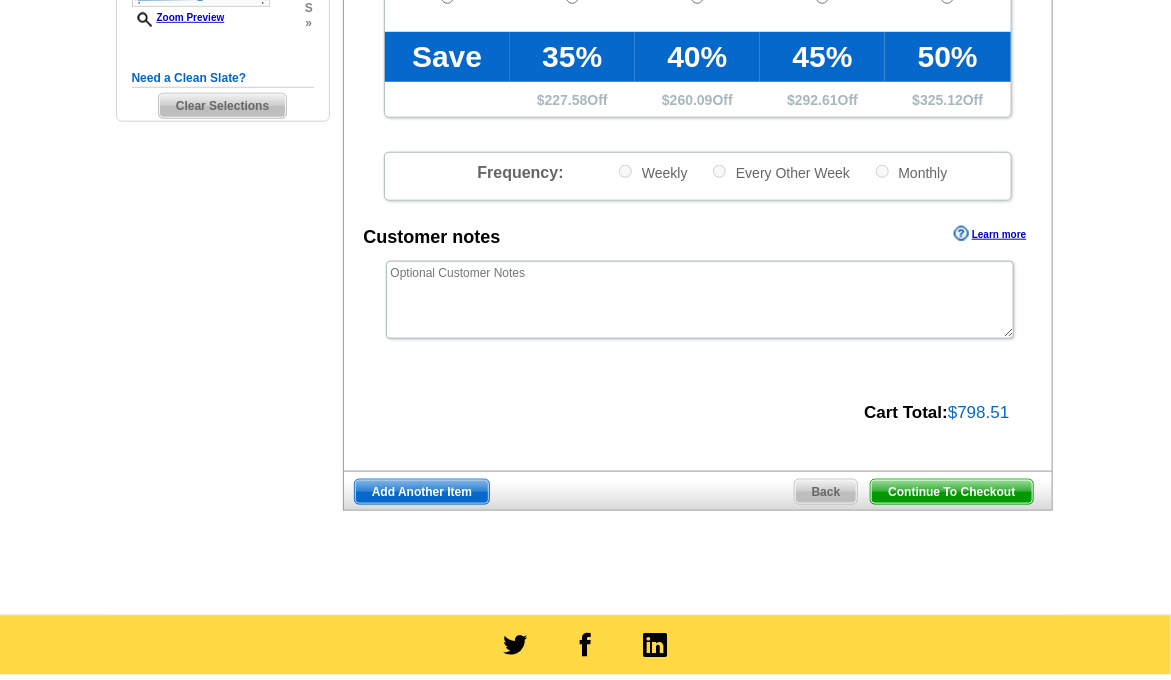 scroll, scrollTop: 617, scrollLeft: 0, axis: vertical 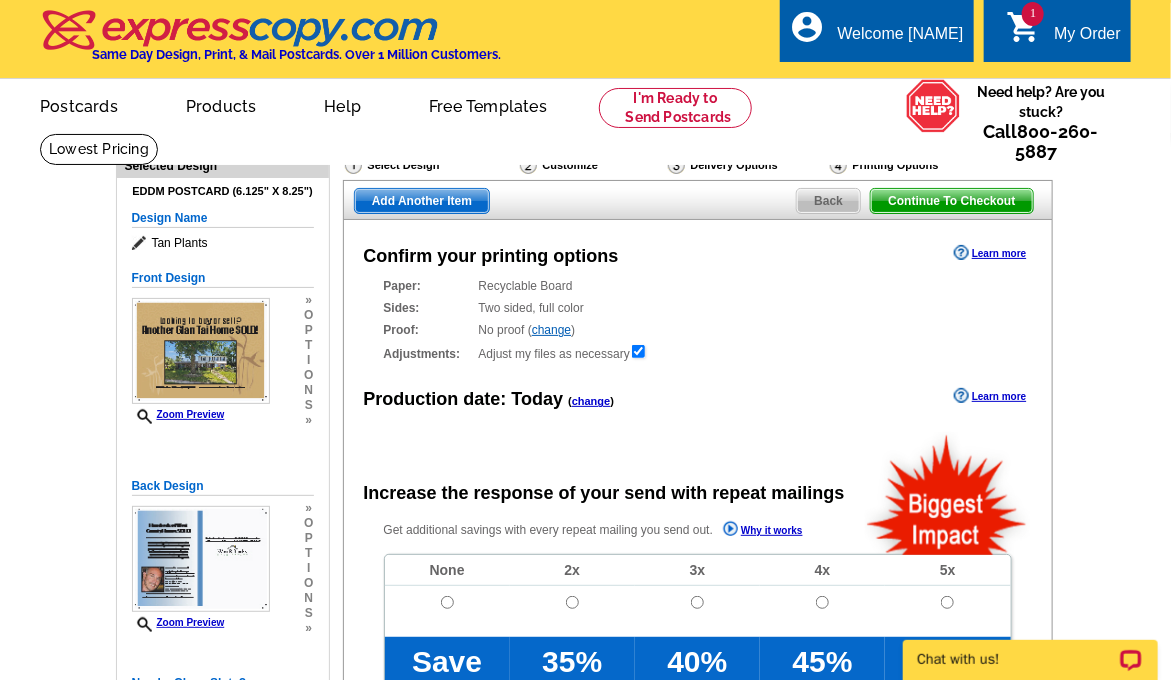 click on "Production date:
Today
( change )
Learn more" at bounding box center [698, 398] 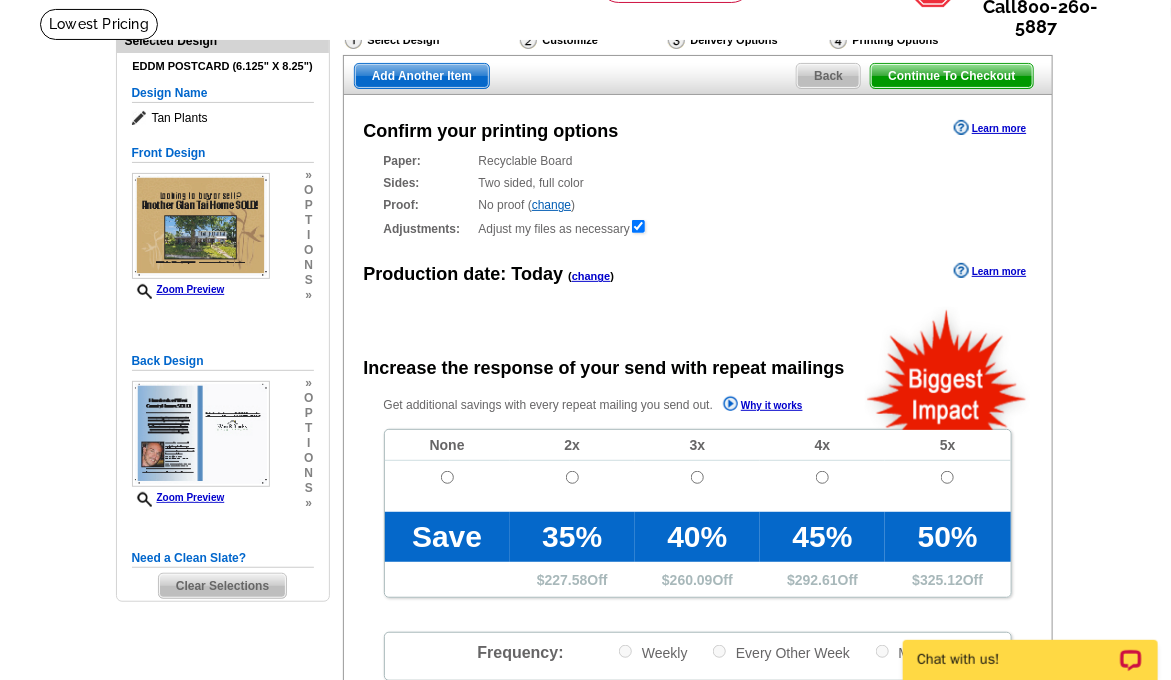 scroll, scrollTop: 0, scrollLeft: 0, axis: both 